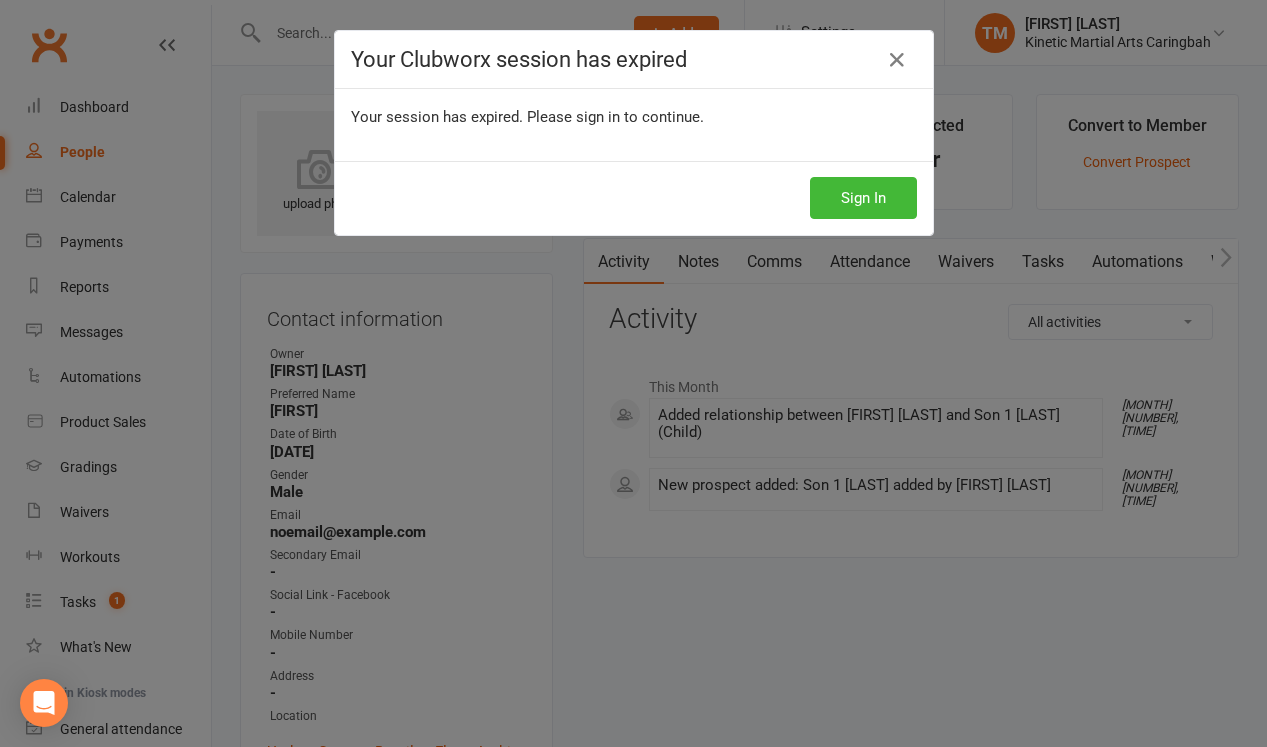 scroll, scrollTop: 138, scrollLeft: 0, axis: vertical 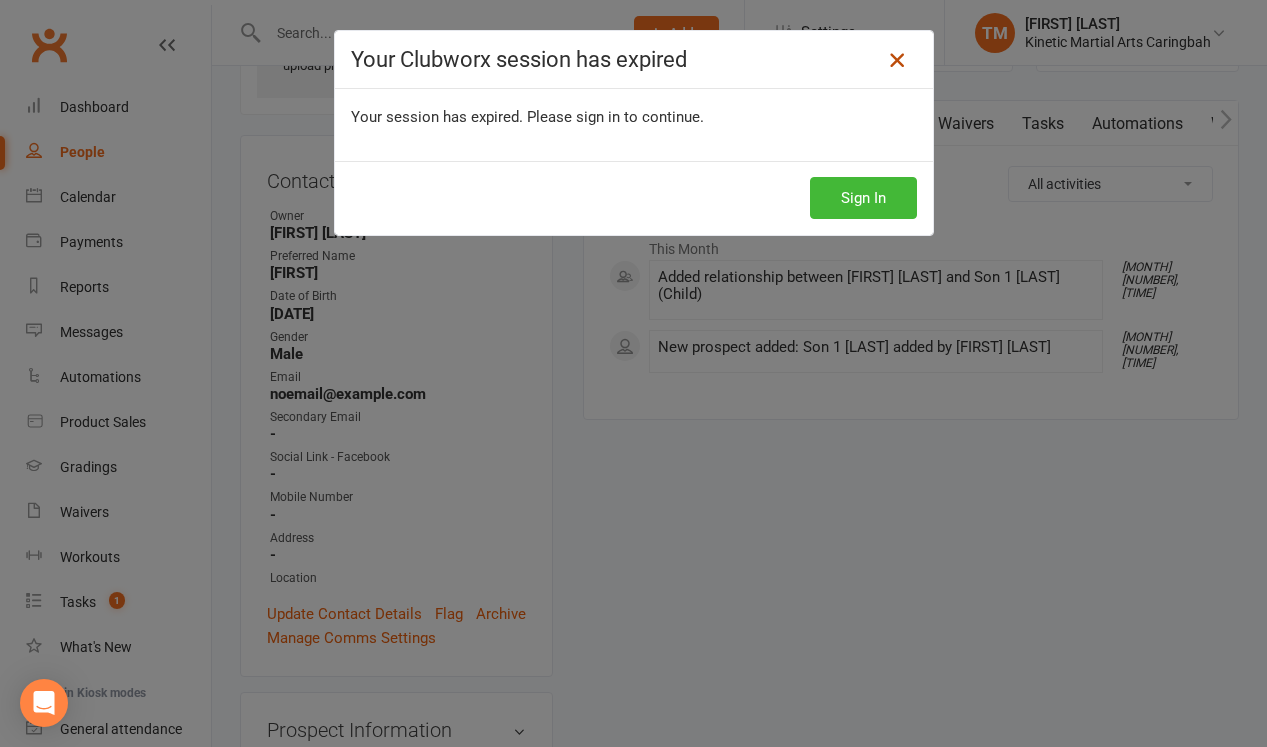 click at bounding box center (897, 60) 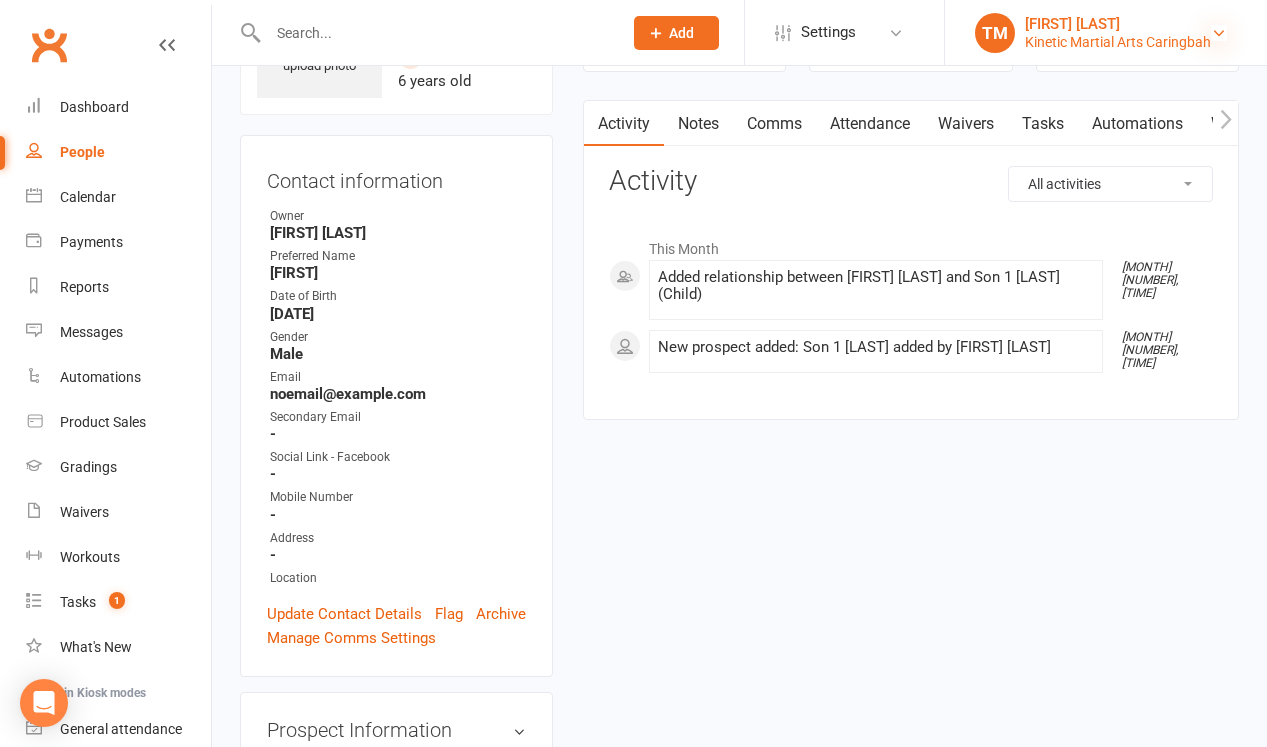 click at bounding box center (1219, 33) 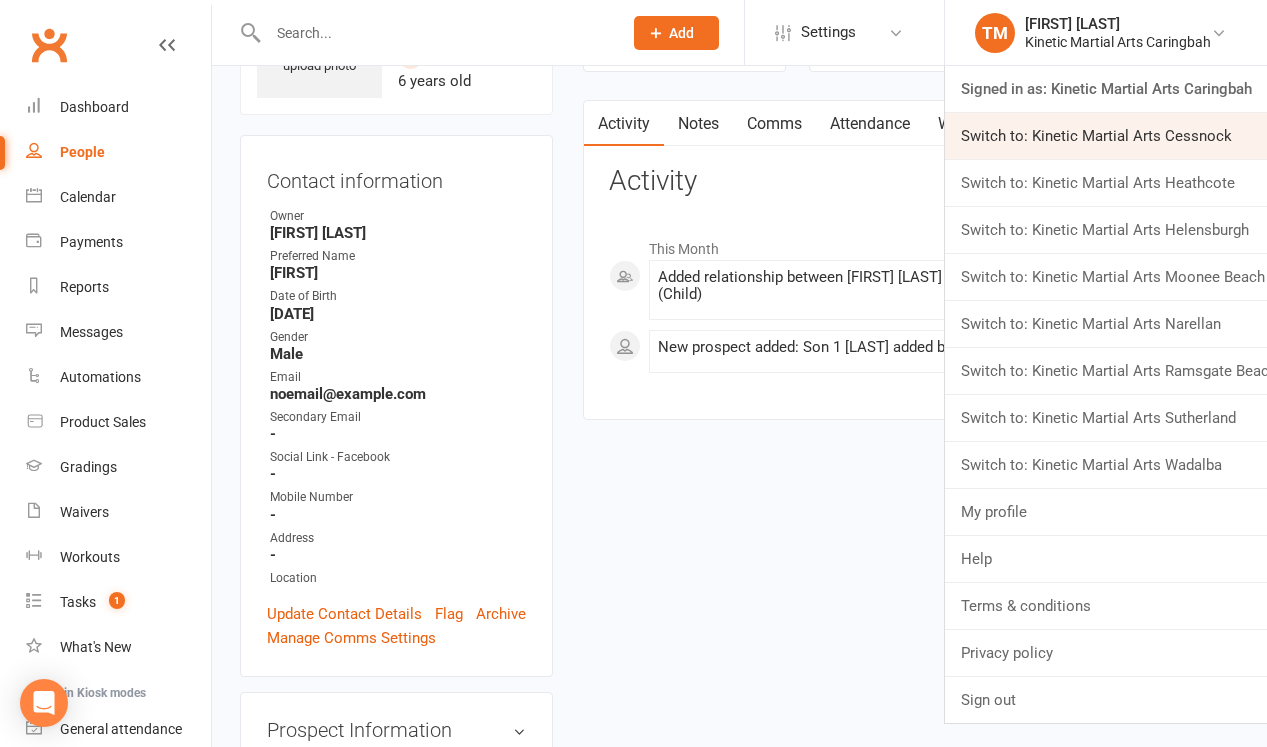 click on "Switch to: Kinetic Martial Arts Cessnock" at bounding box center [1106, 136] 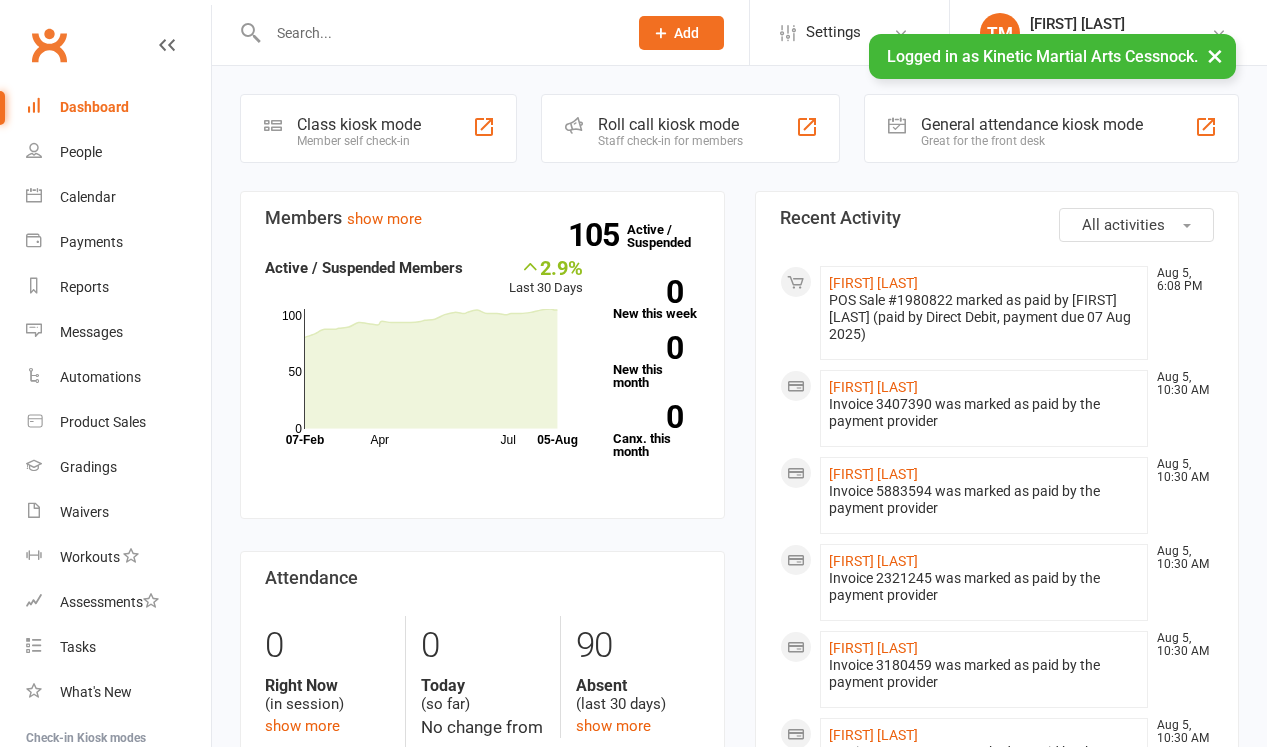 scroll, scrollTop: 0, scrollLeft: 0, axis: both 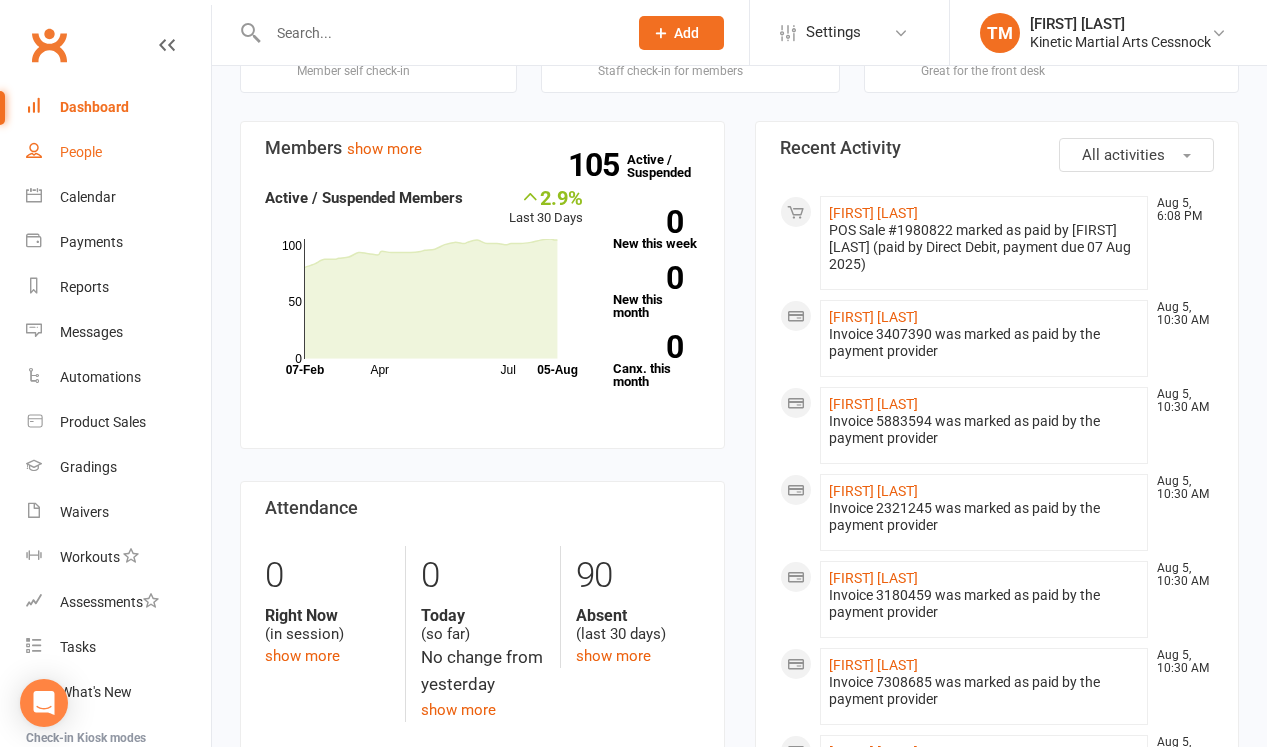 click on "People" at bounding box center [81, 152] 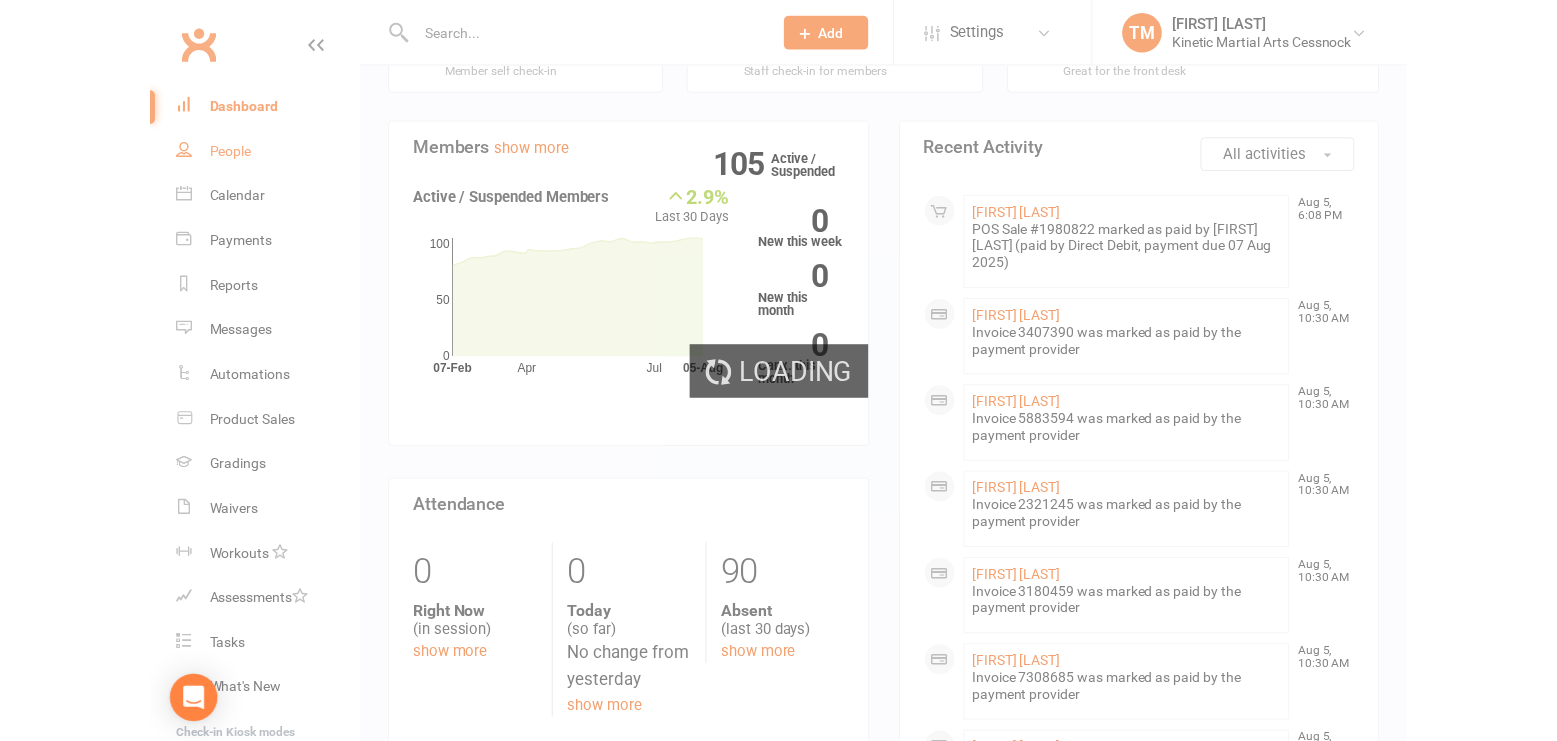 scroll, scrollTop: 0, scrollLeft: 0, axis: both 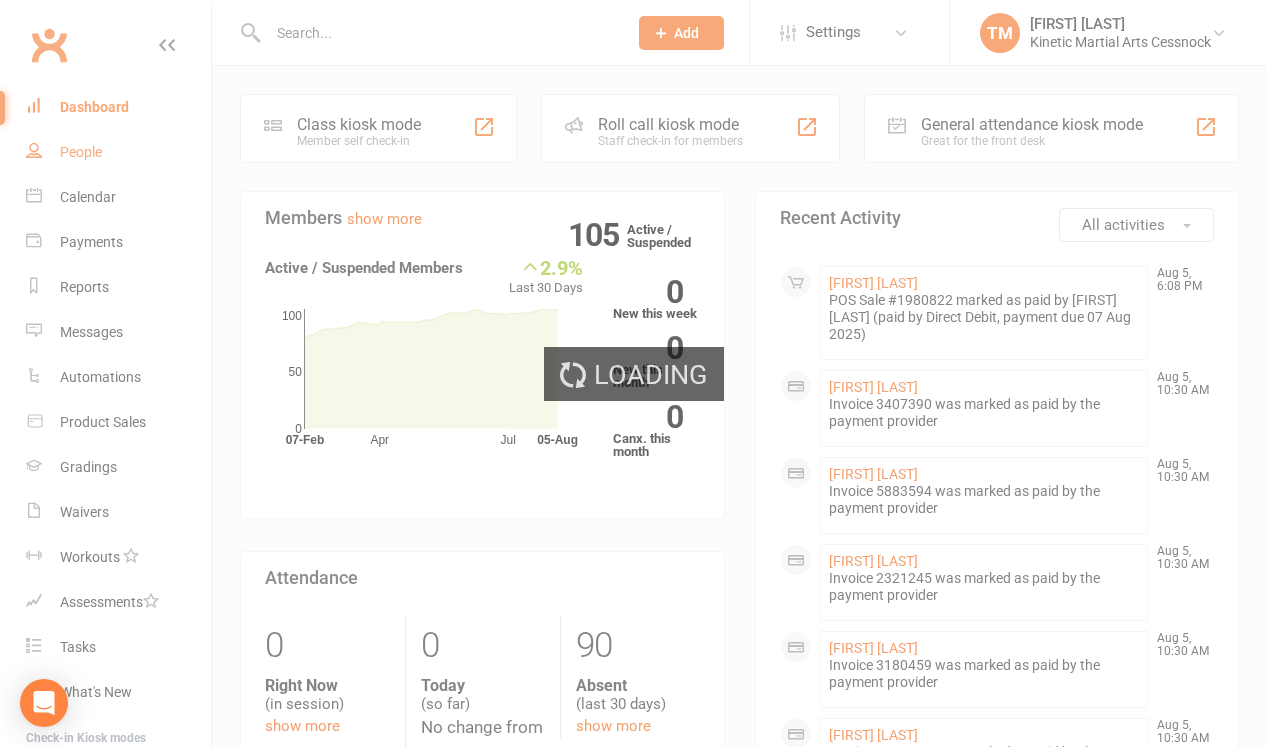 select on "100" 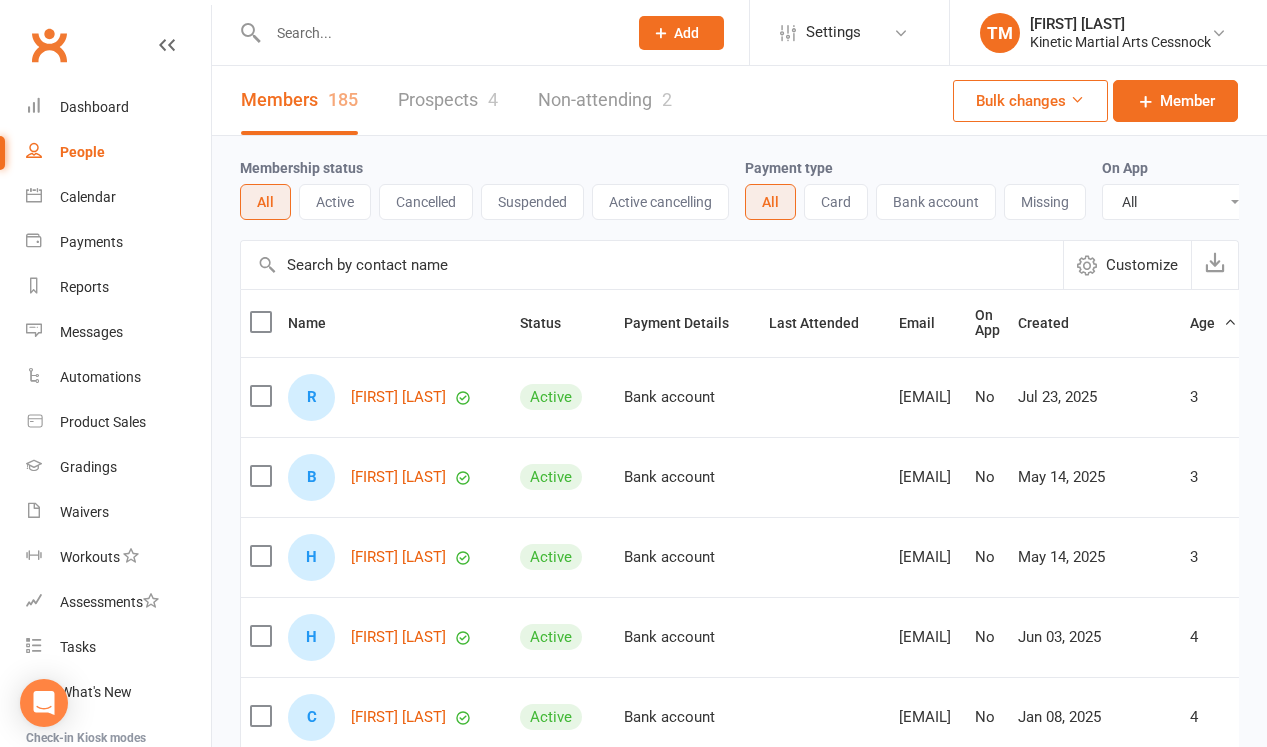 click on "Cancelled" at bounding box center [426, 202] 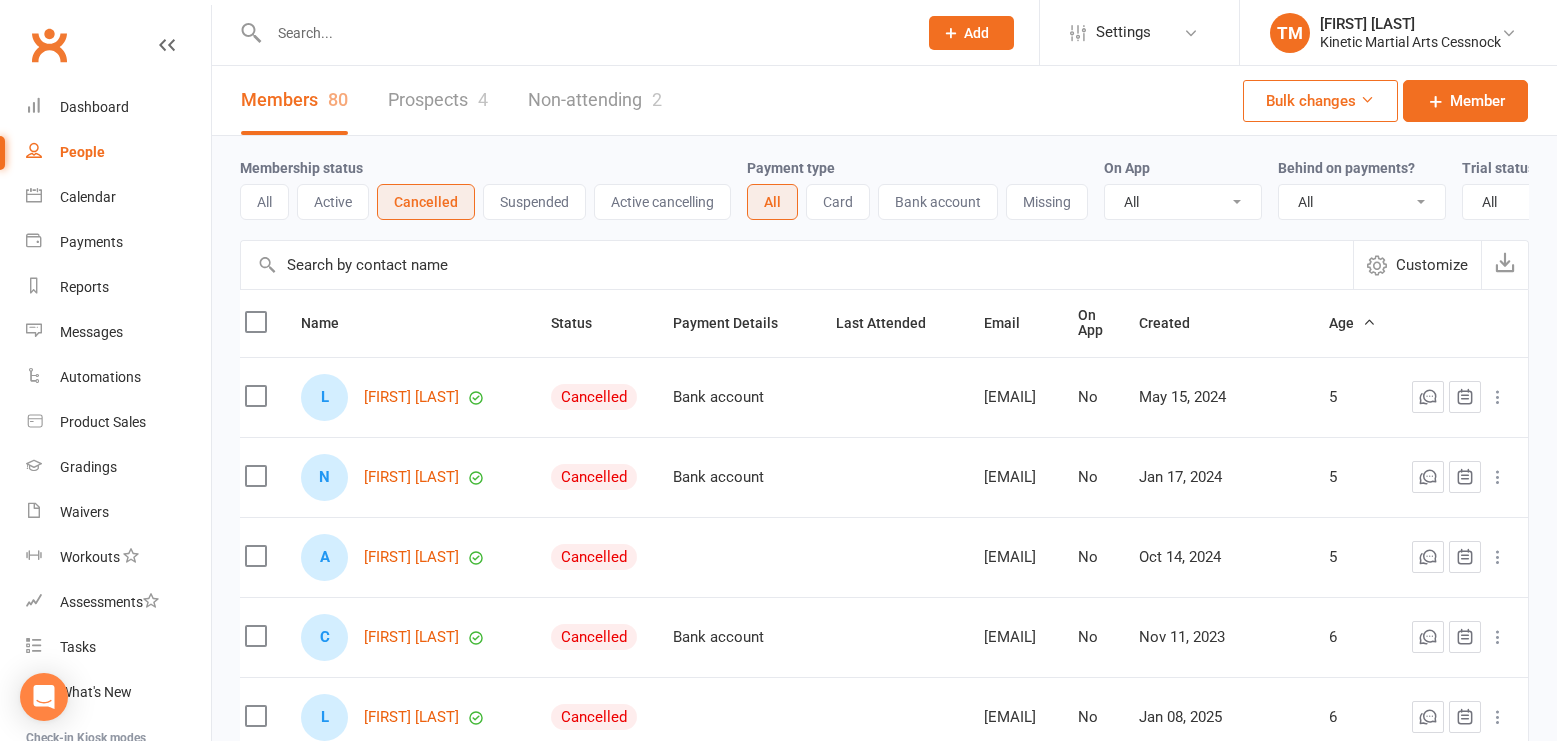 scroll, scrollTop: 0, scrollLeft: 0, axis: both 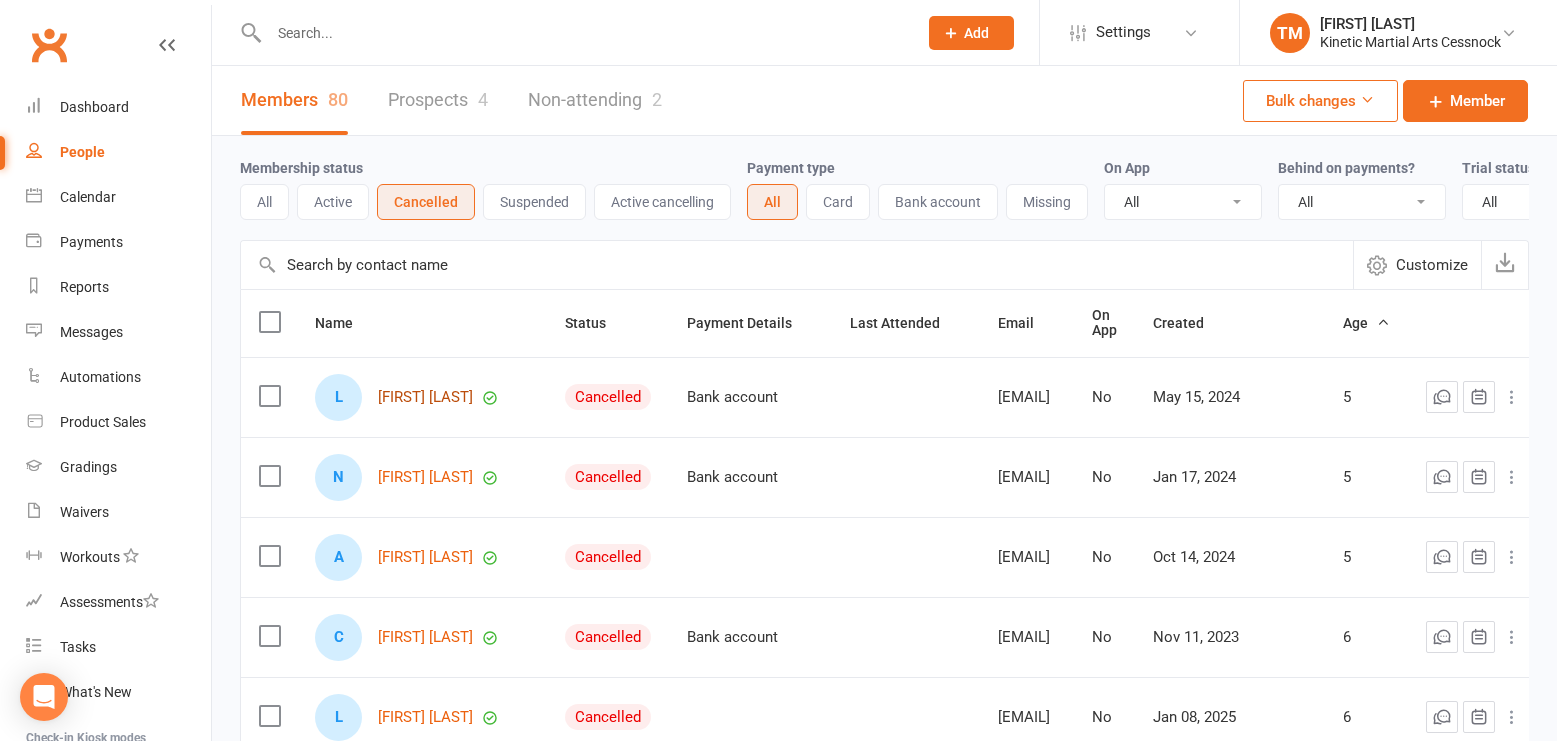 click on "[FIRST] [LAST]" at bounding box center (425, 397) 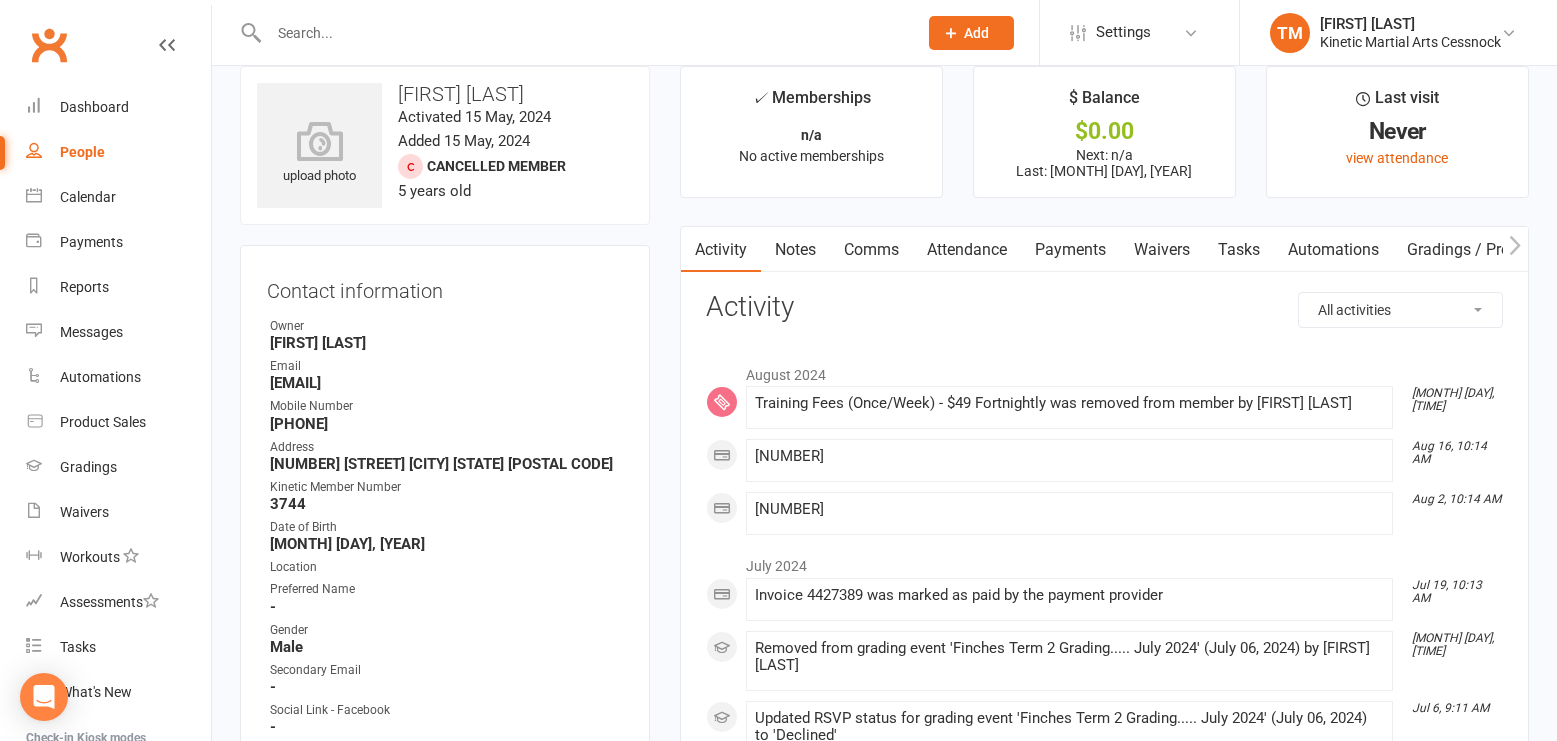 scroll, scrollTop: 40, scrollLeft: 0, axis: vertical 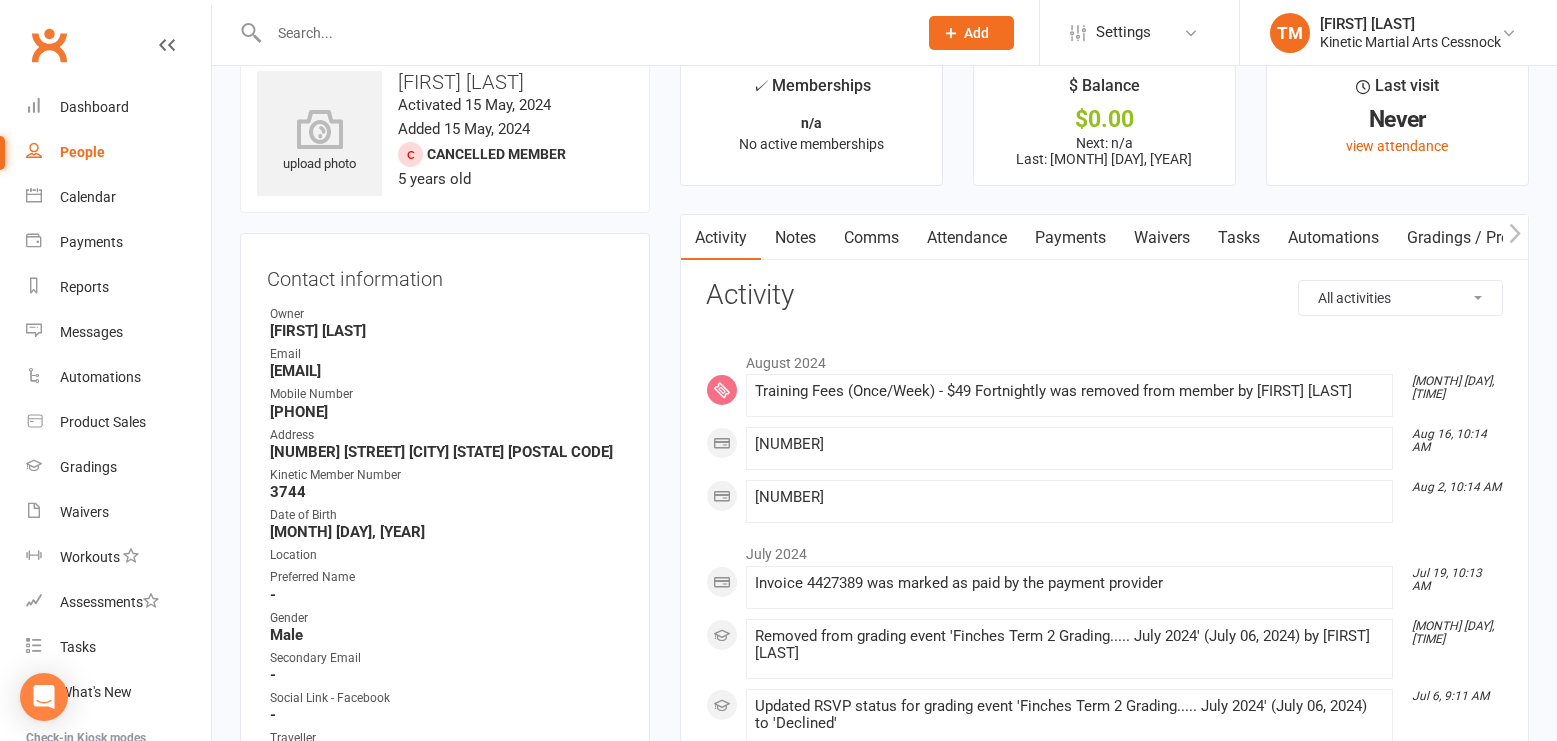 click on "Payments" at bounding box center (1070, 238) 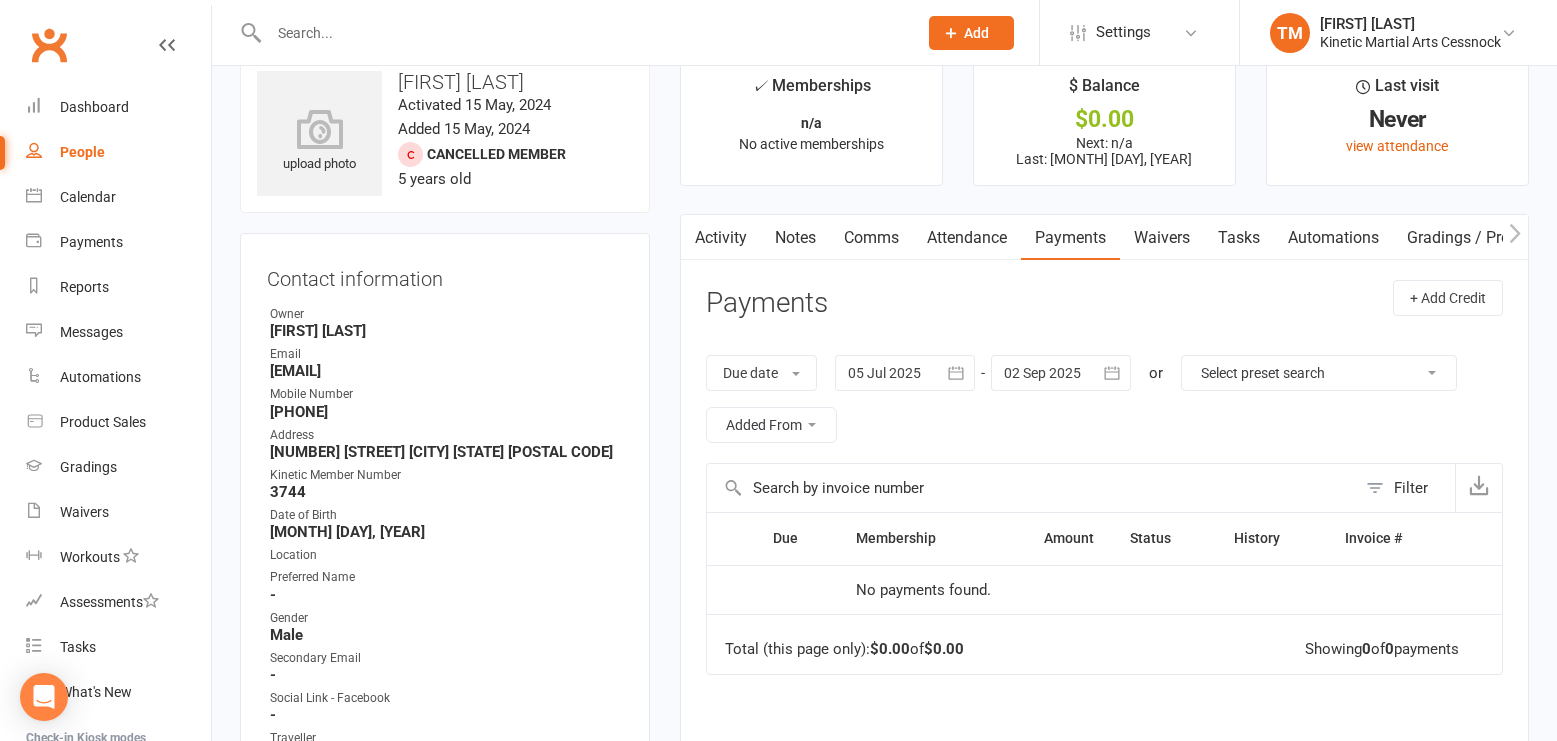 click 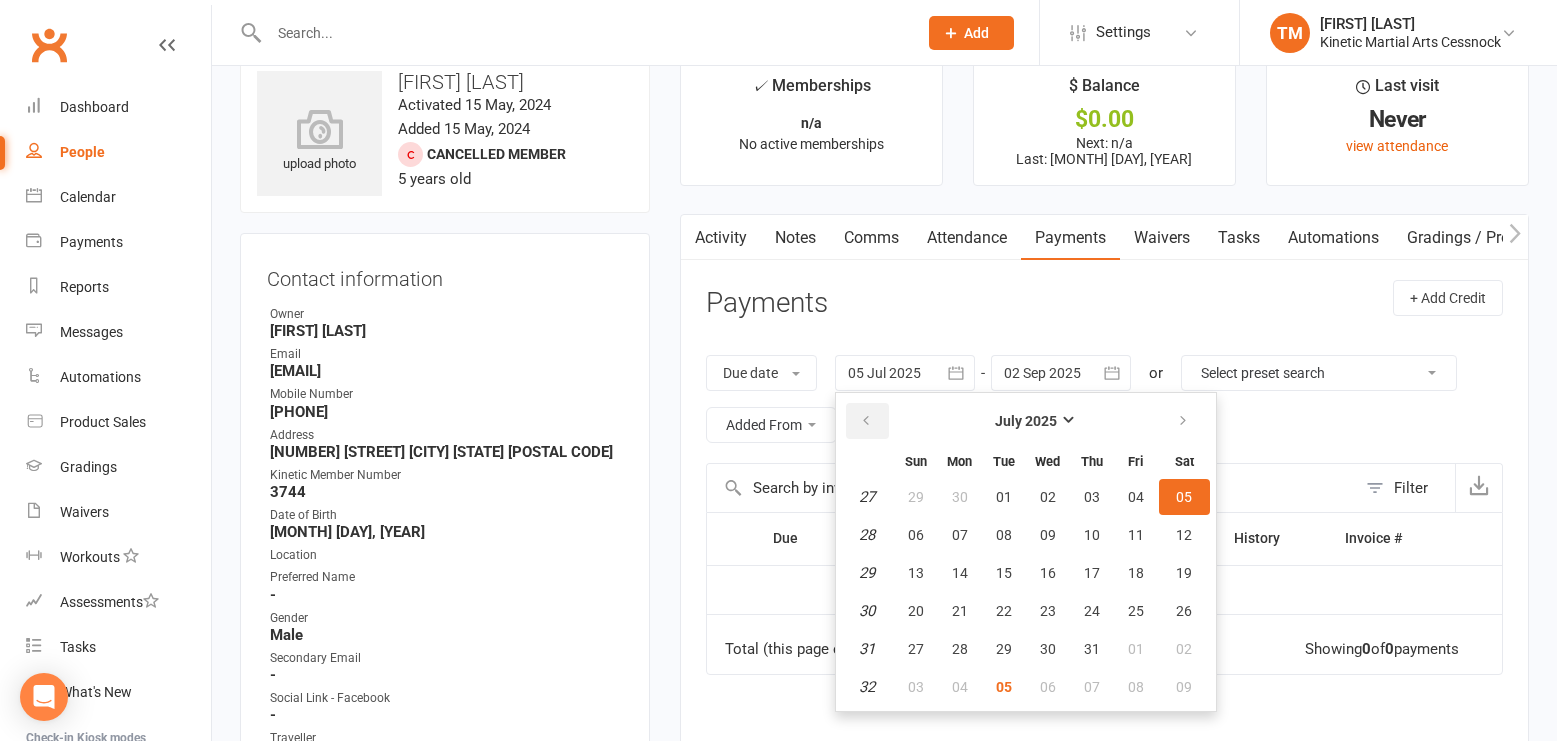 click at bounding box center (867, 421) 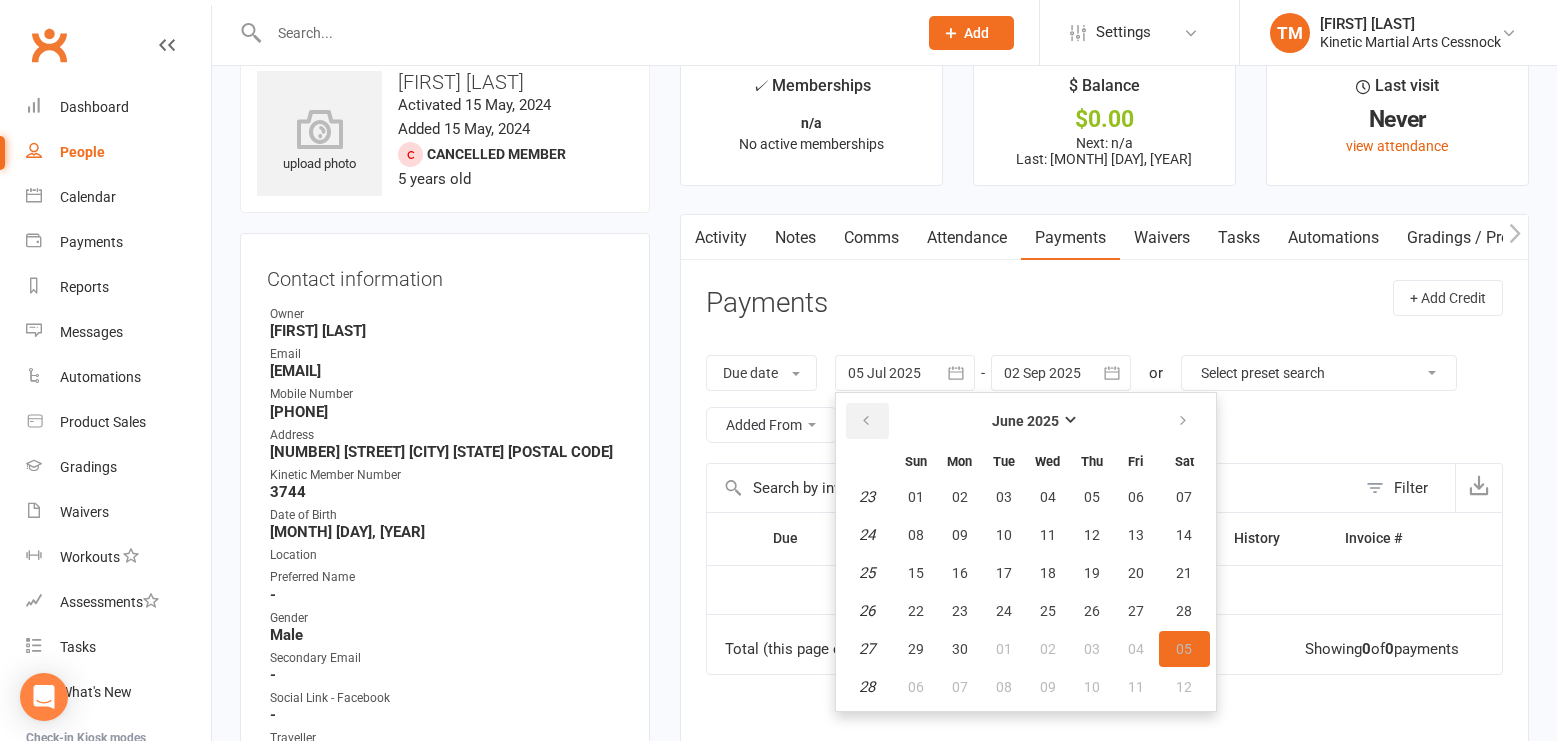 click at bounding box center [867, 421] 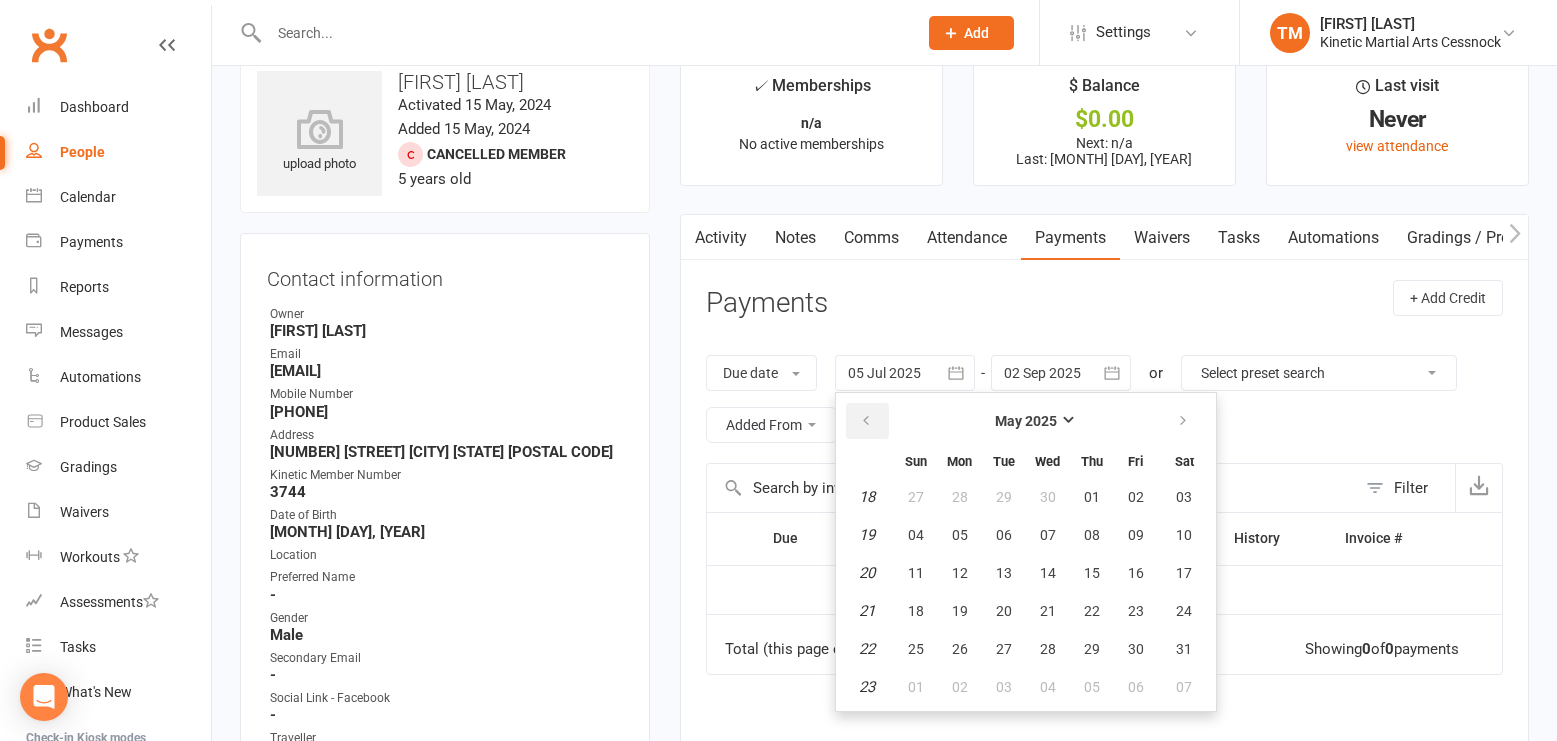 click at bounding box center (867, 421) 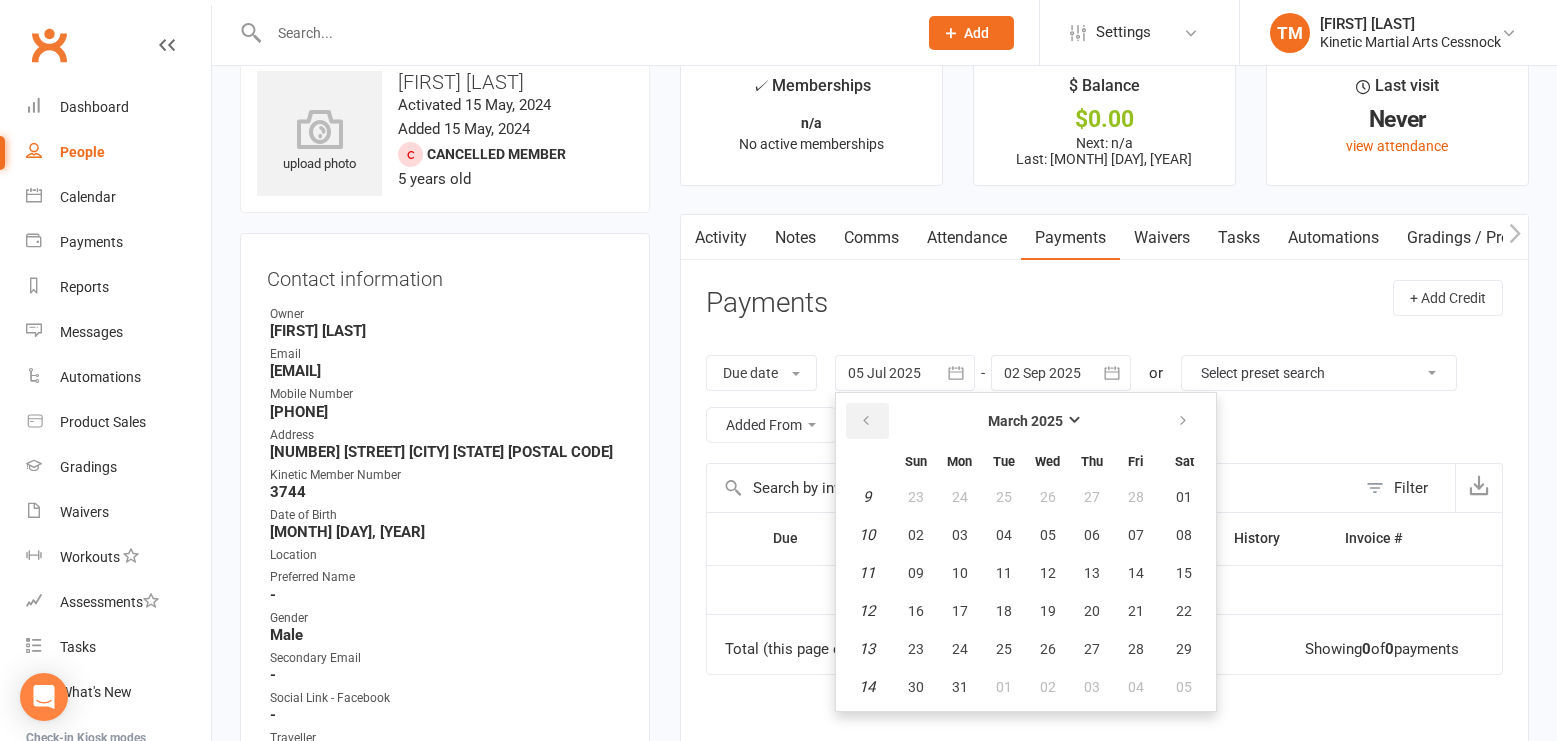click at bounding box center [867, 421] 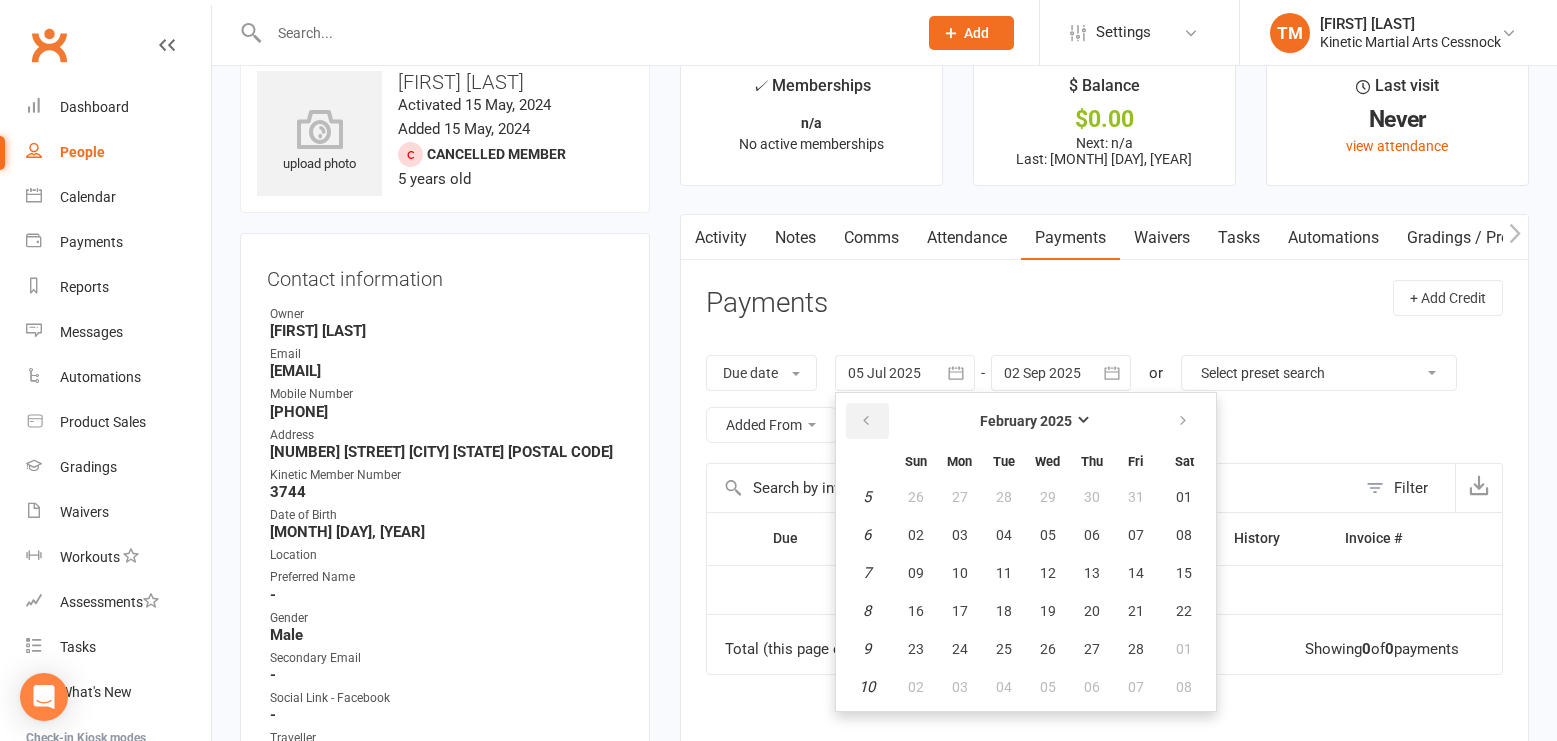 click at bounding box center [867, 421] 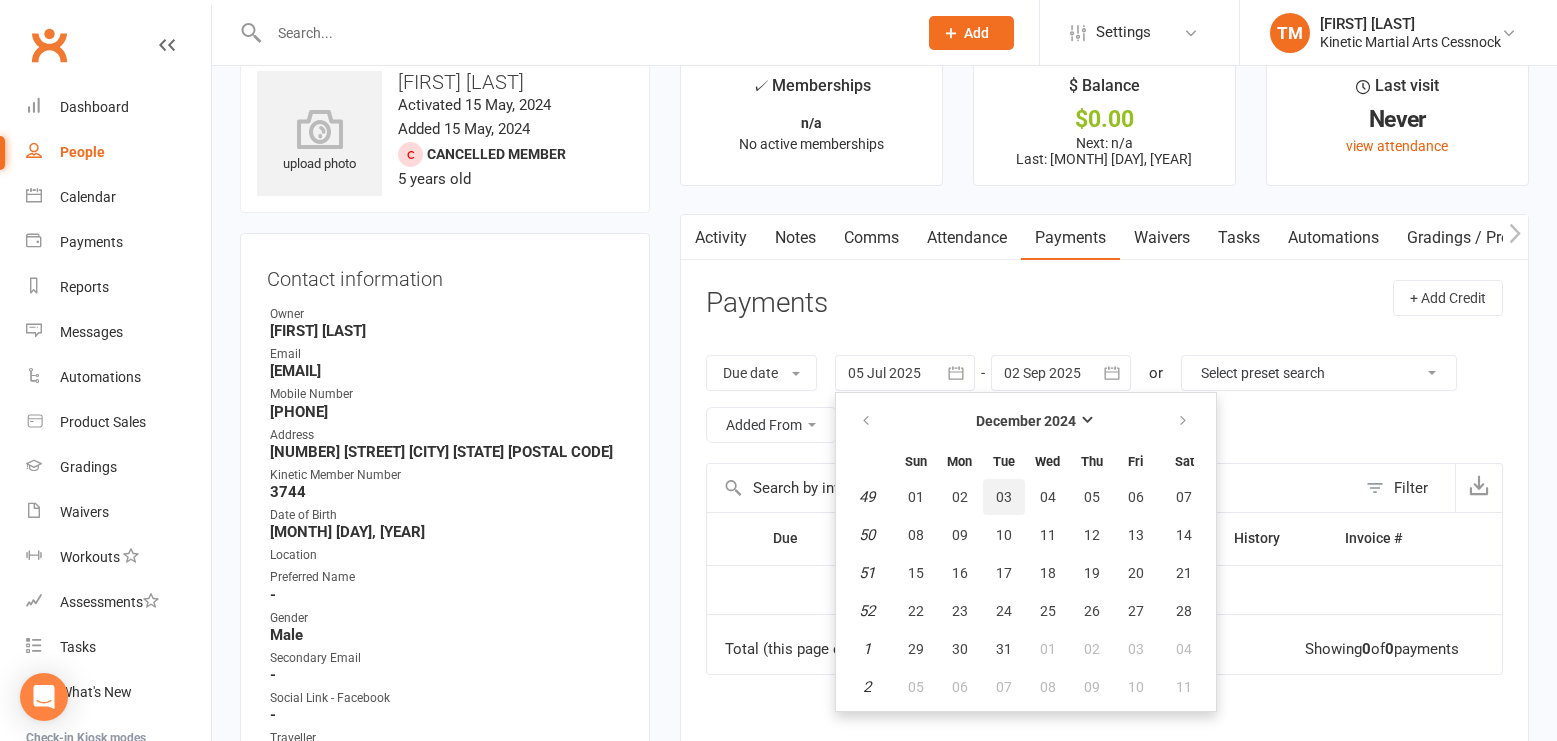click on "03" at bounding box center [1004, 497] 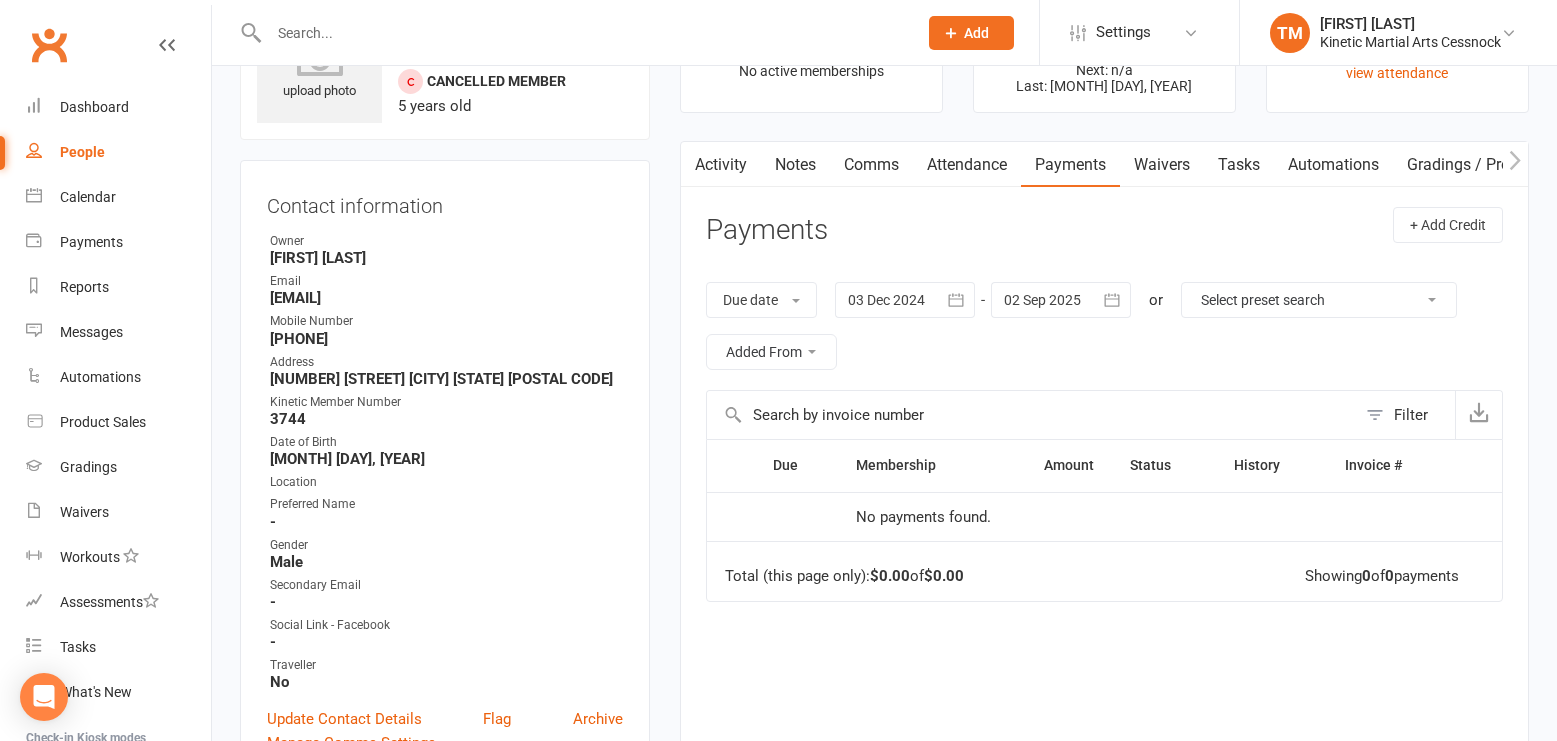 scroll, scrollTop: 0, scrollLeft: 0, axis: both 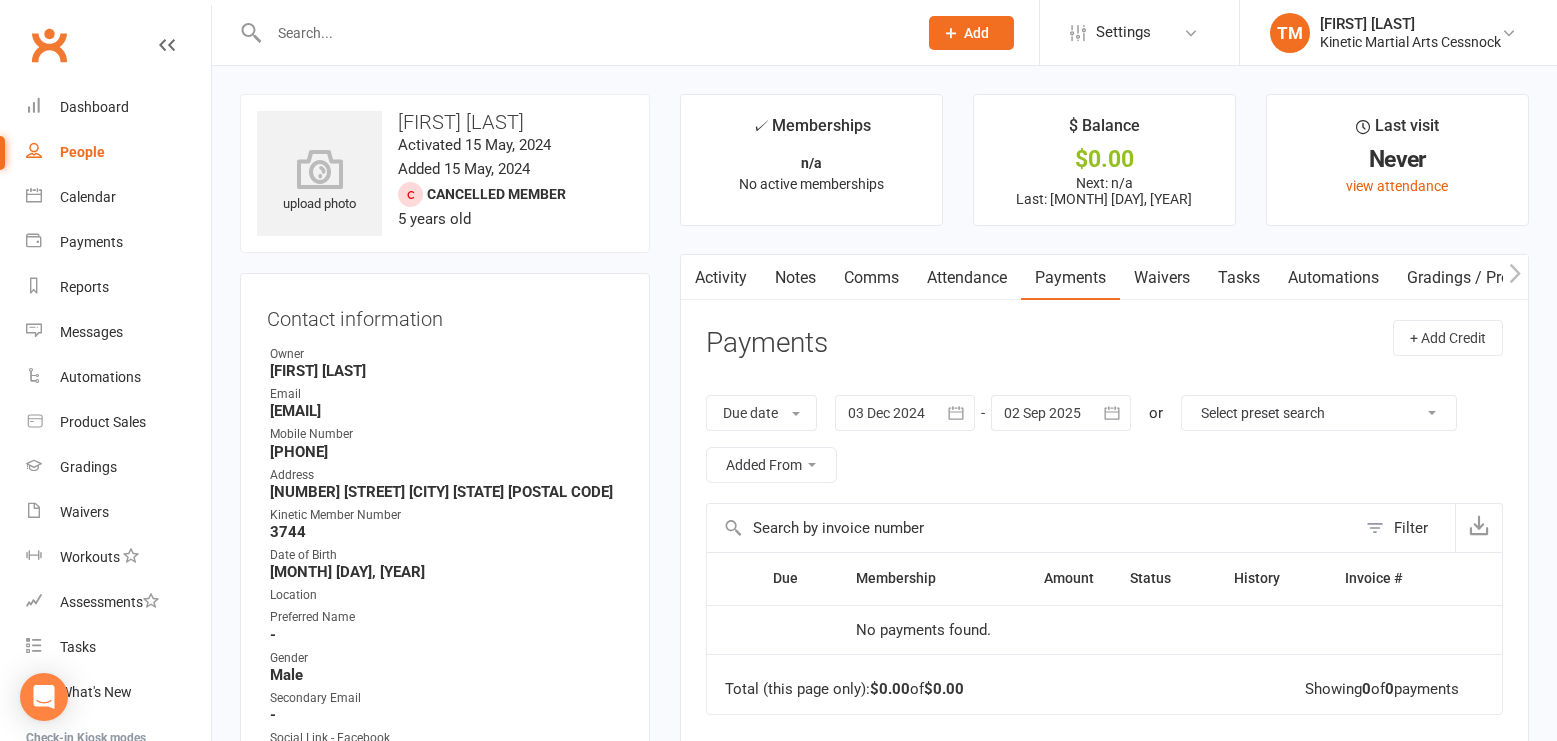 click 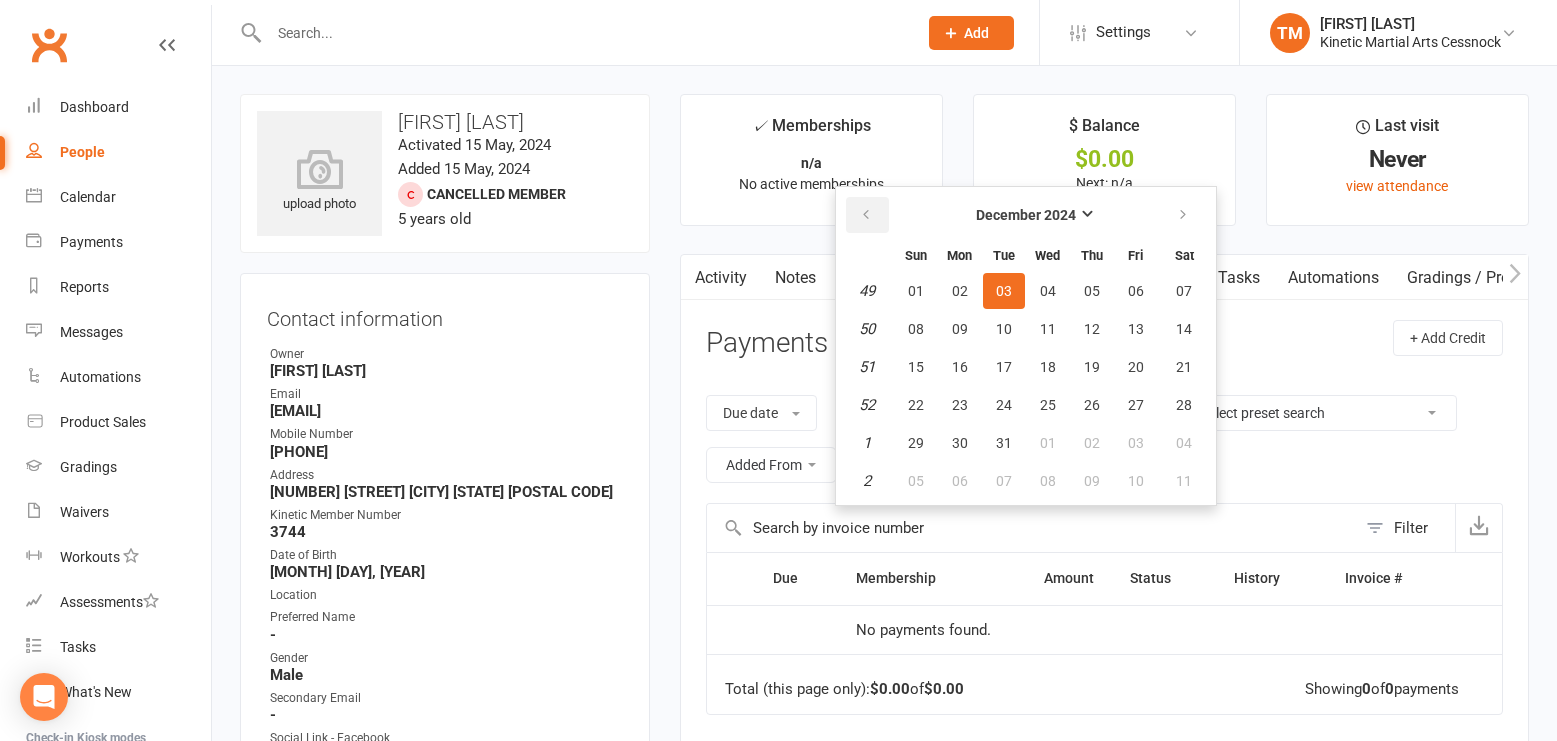 click at bounding box center [866, 215] 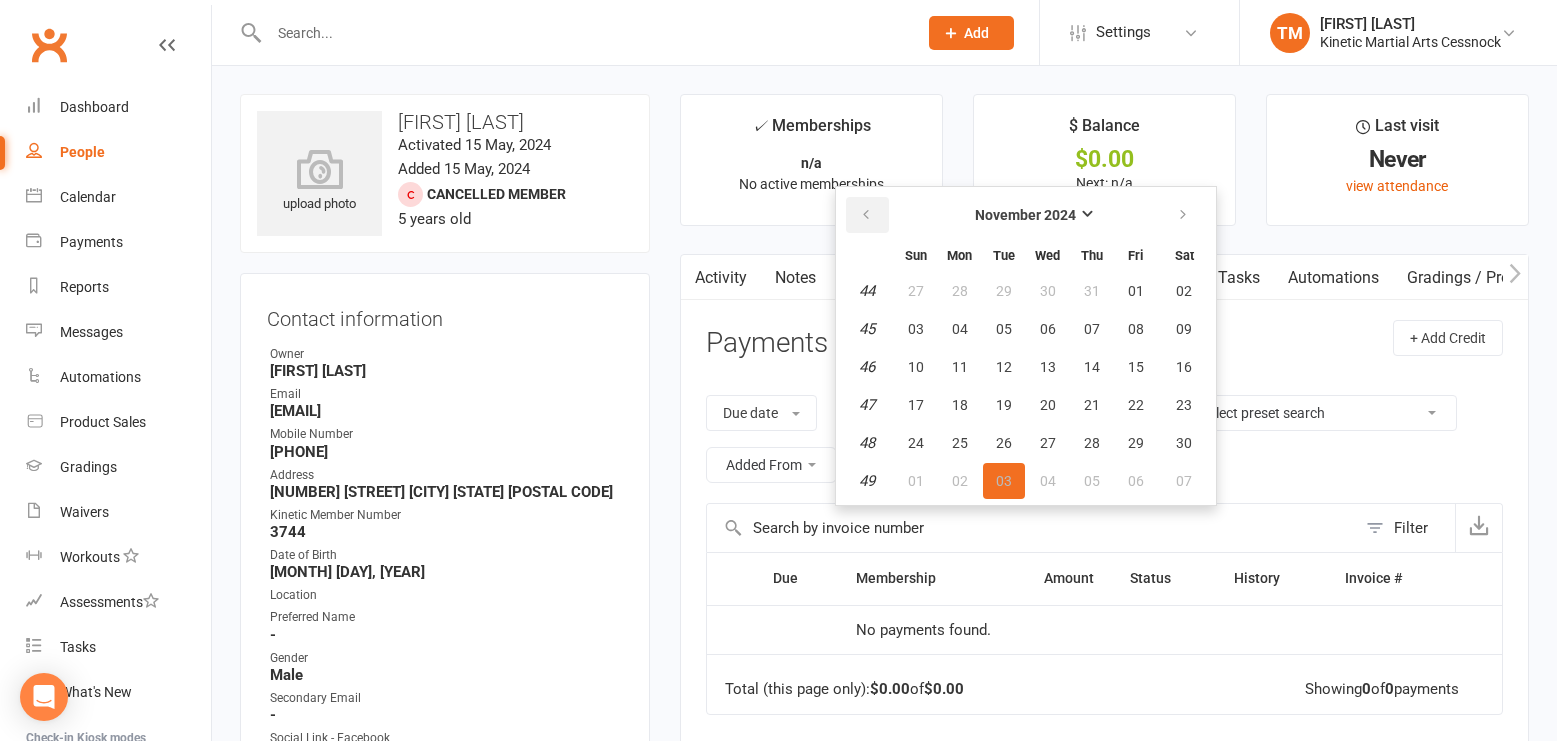 click at bounding box center (866, 215) 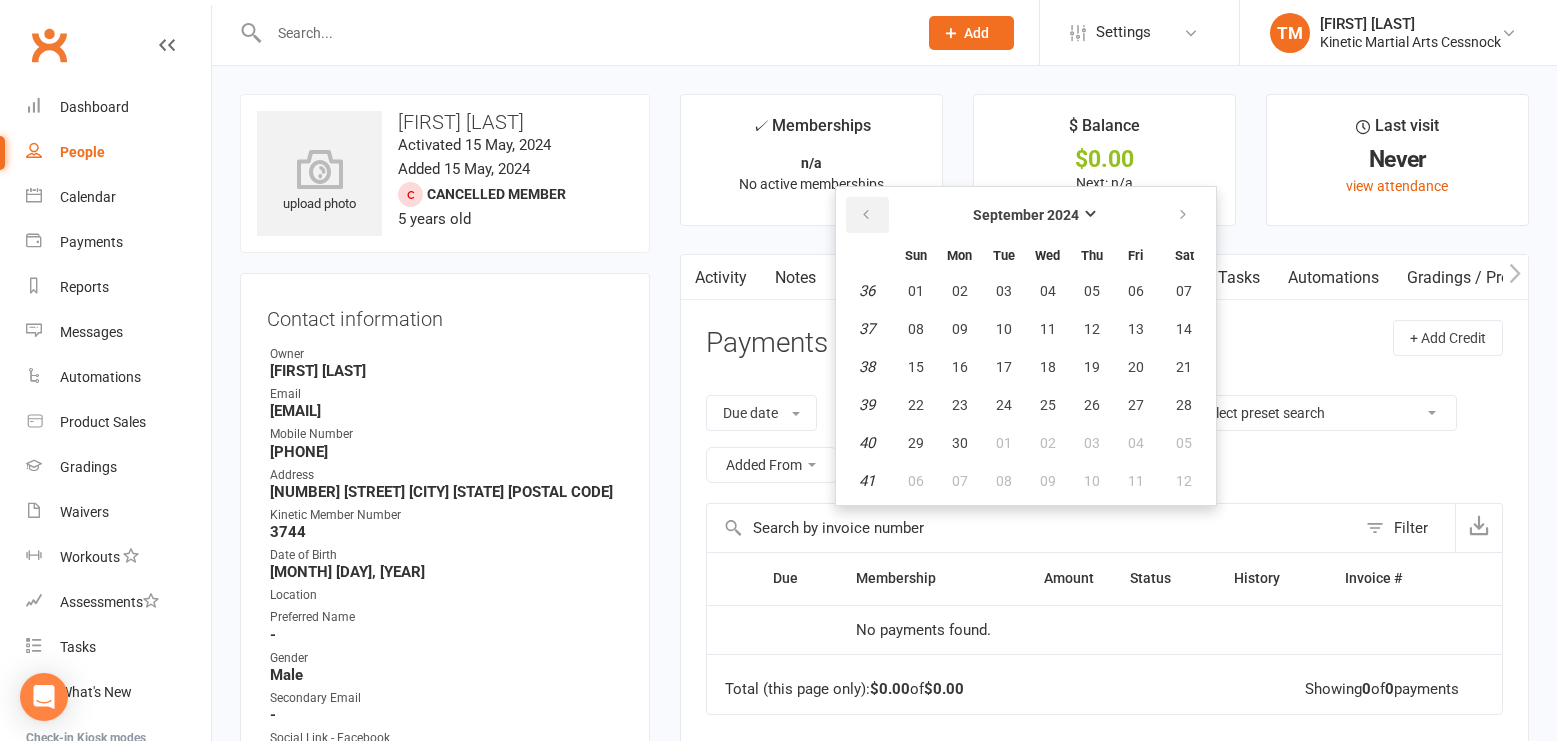 click at bounding box center [866, 215] 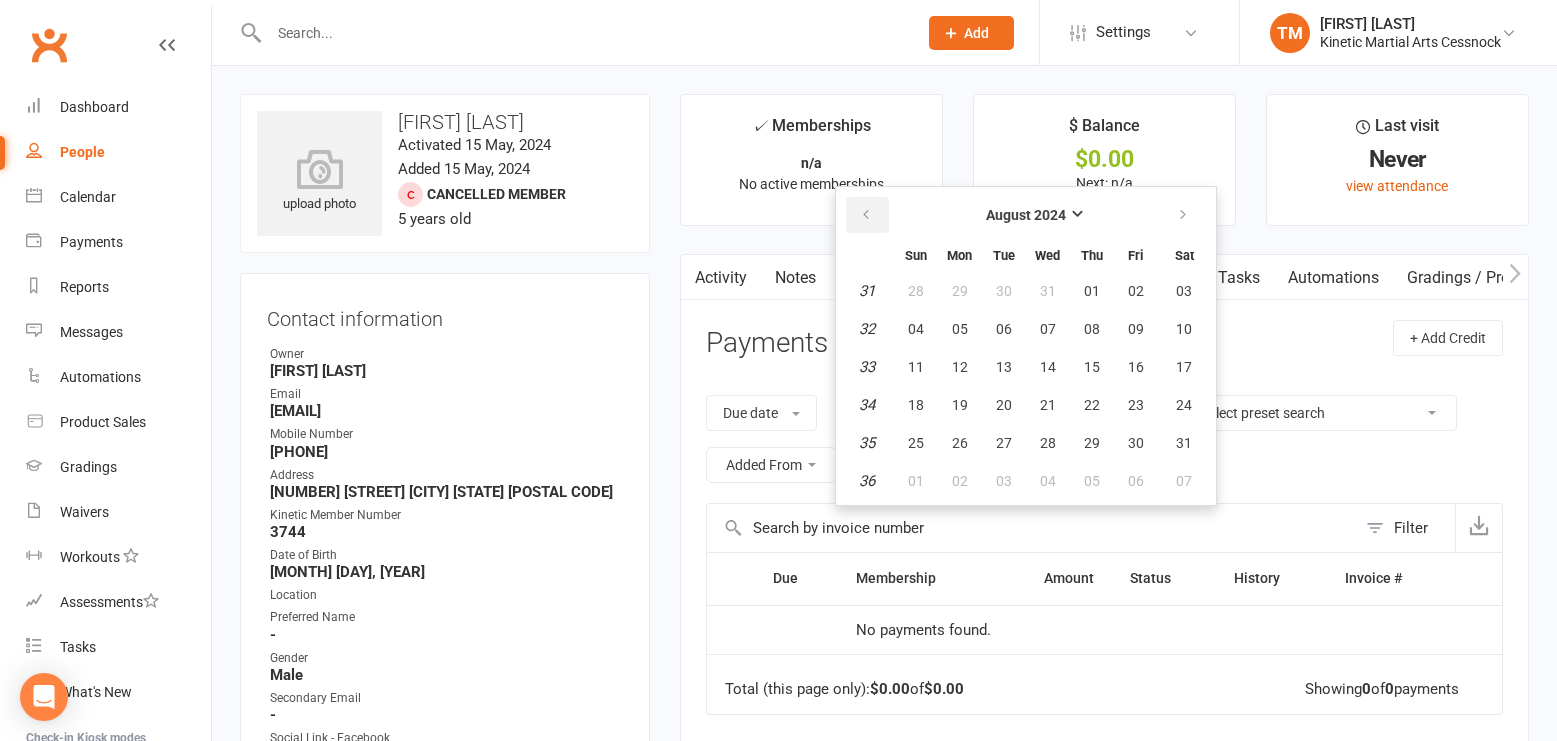 click at bounding box center (866, 215) 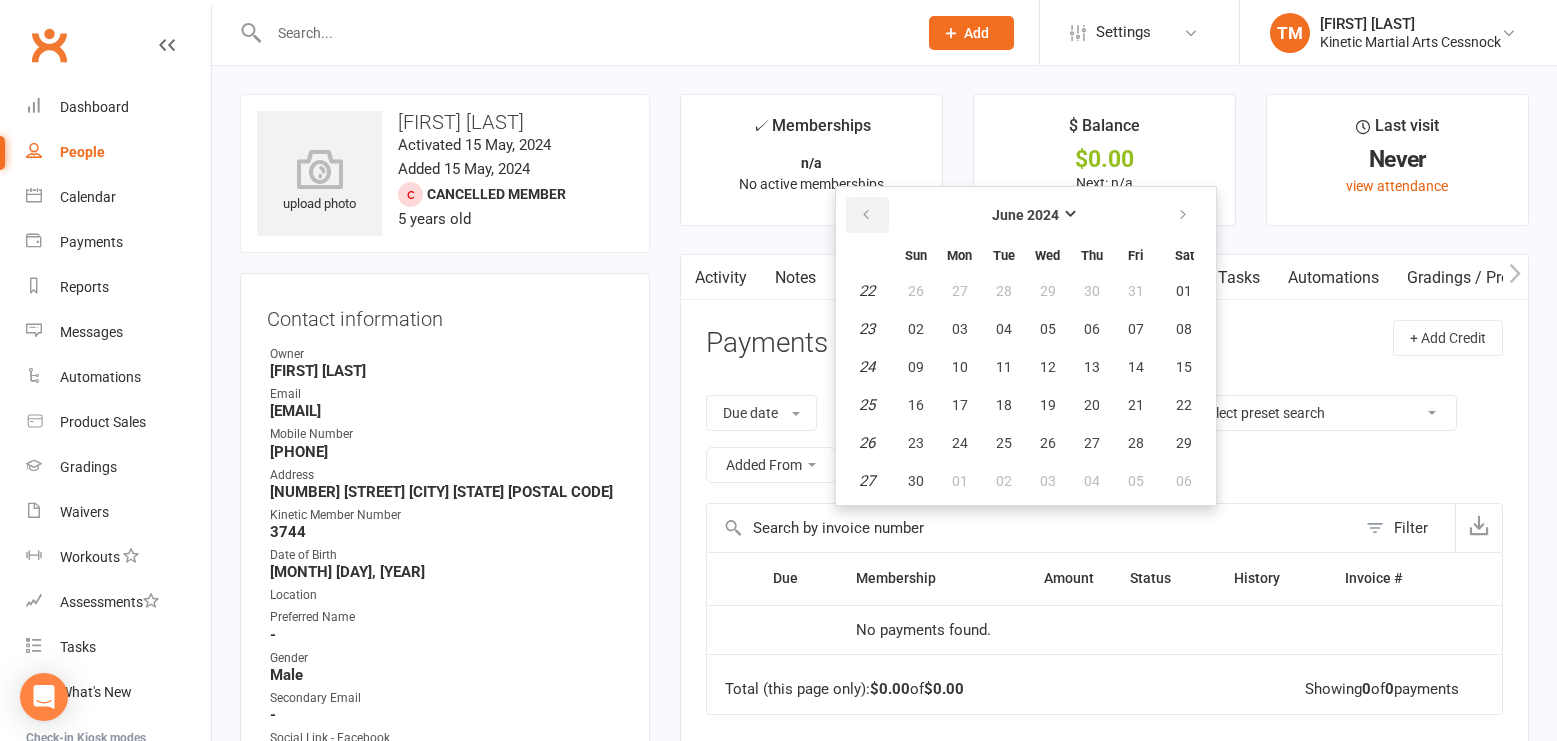 click at bounding box center [866, 215] 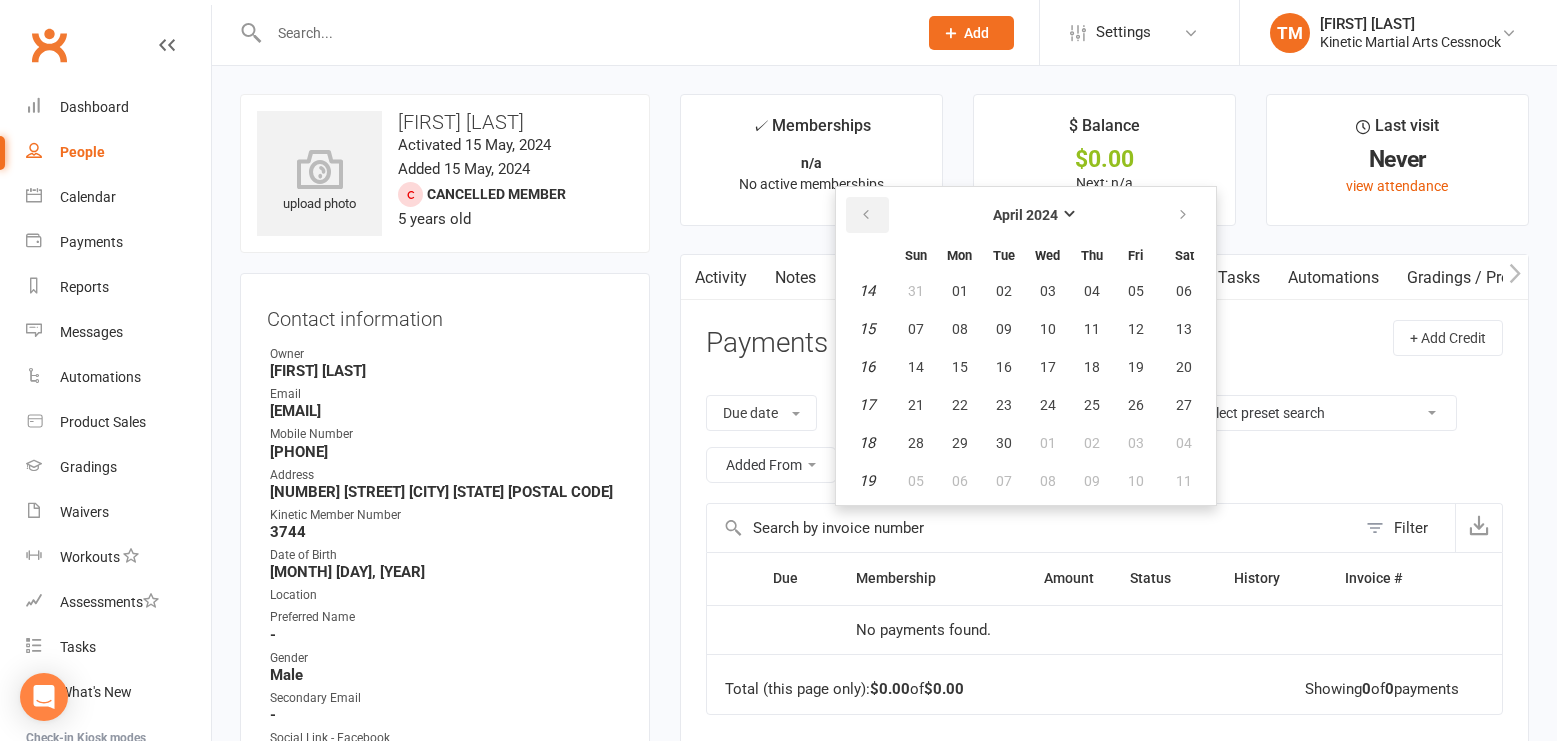 click at bounding box center (866, 215) 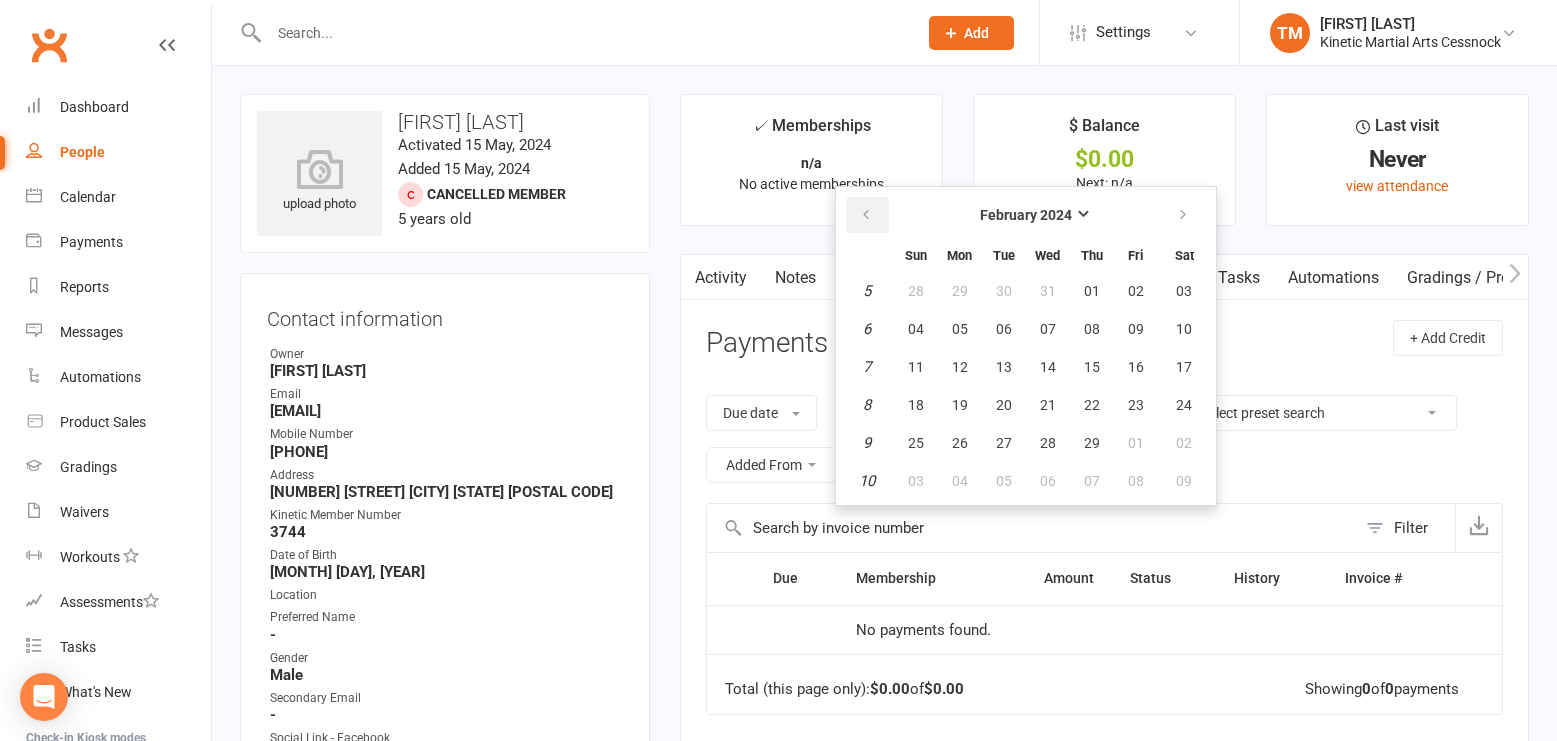 click at bounding box center (866, 215) 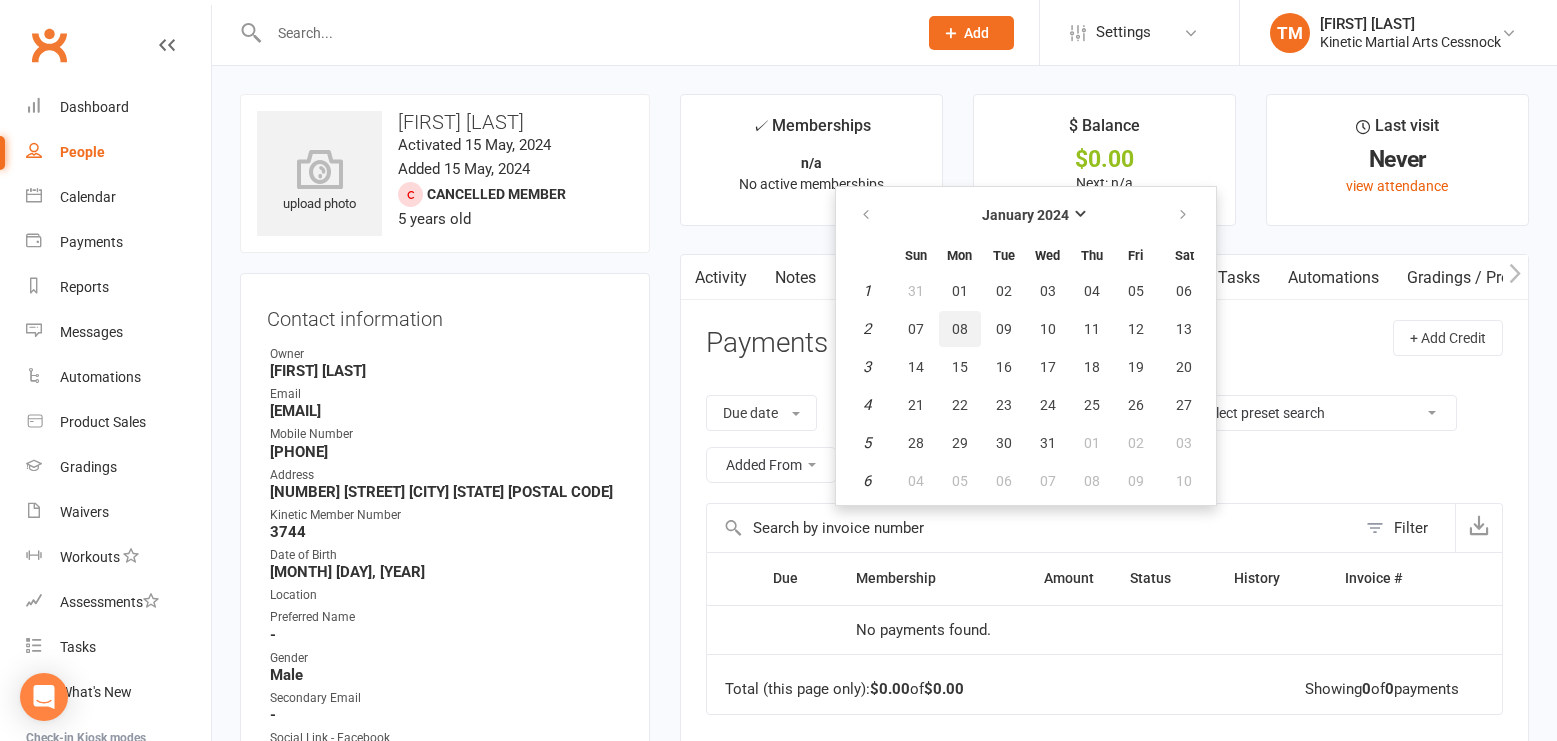 click on "08" at bounding box center (960, 329) 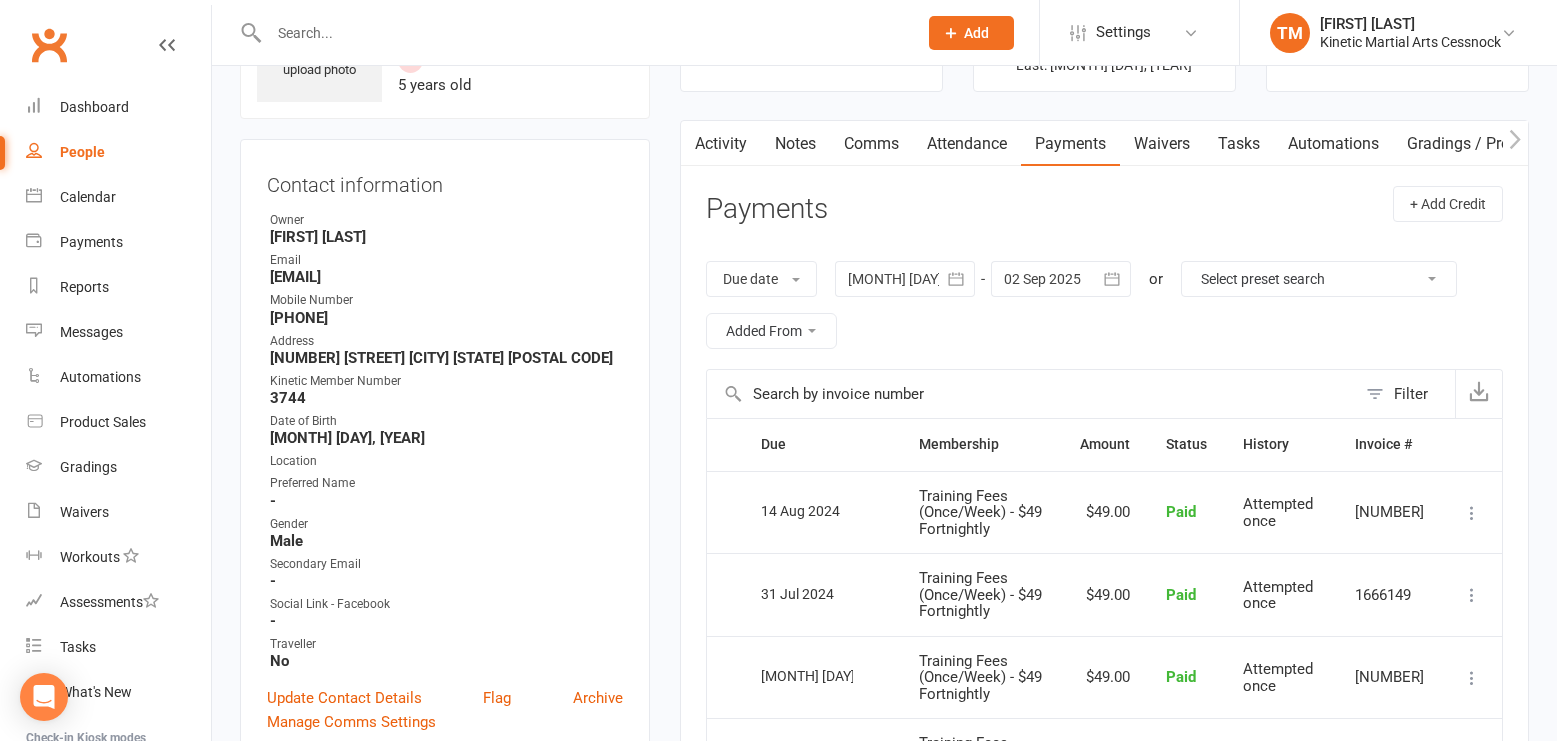 scroll, scrollTop: 0, scrollLeft: 0, axis: both 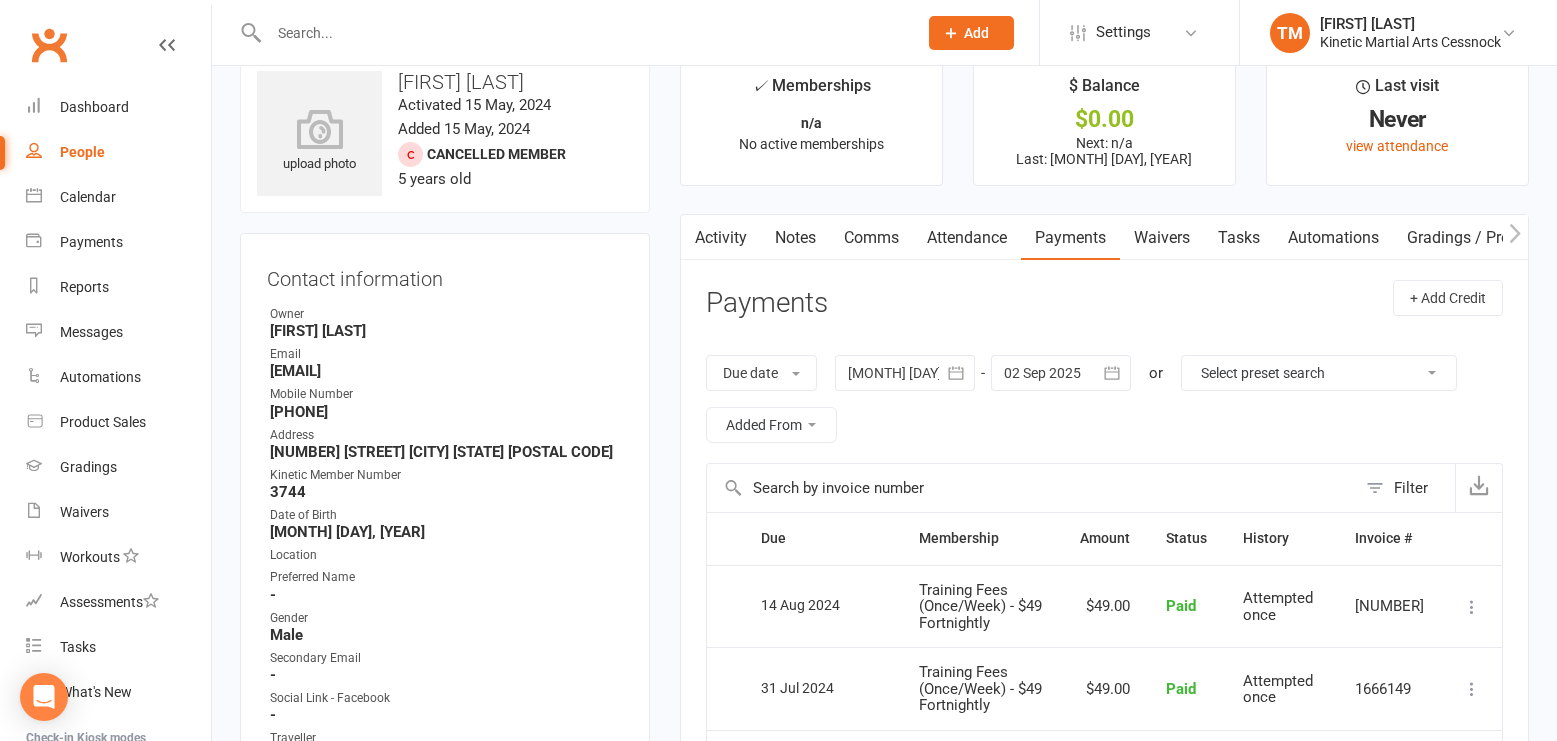 select on "100" 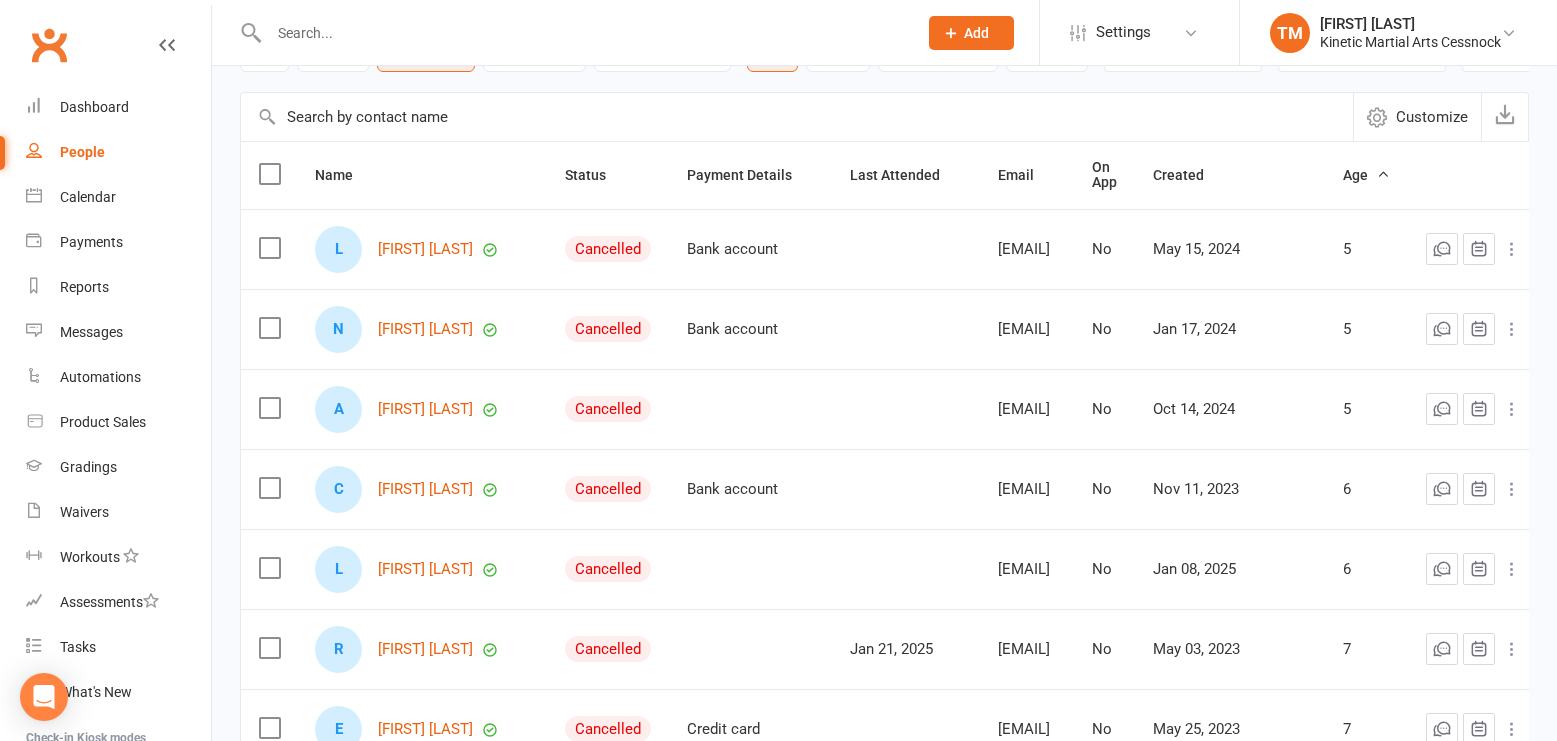 scroll, scrollTop: 0, scrollLeft: 0, axis: both 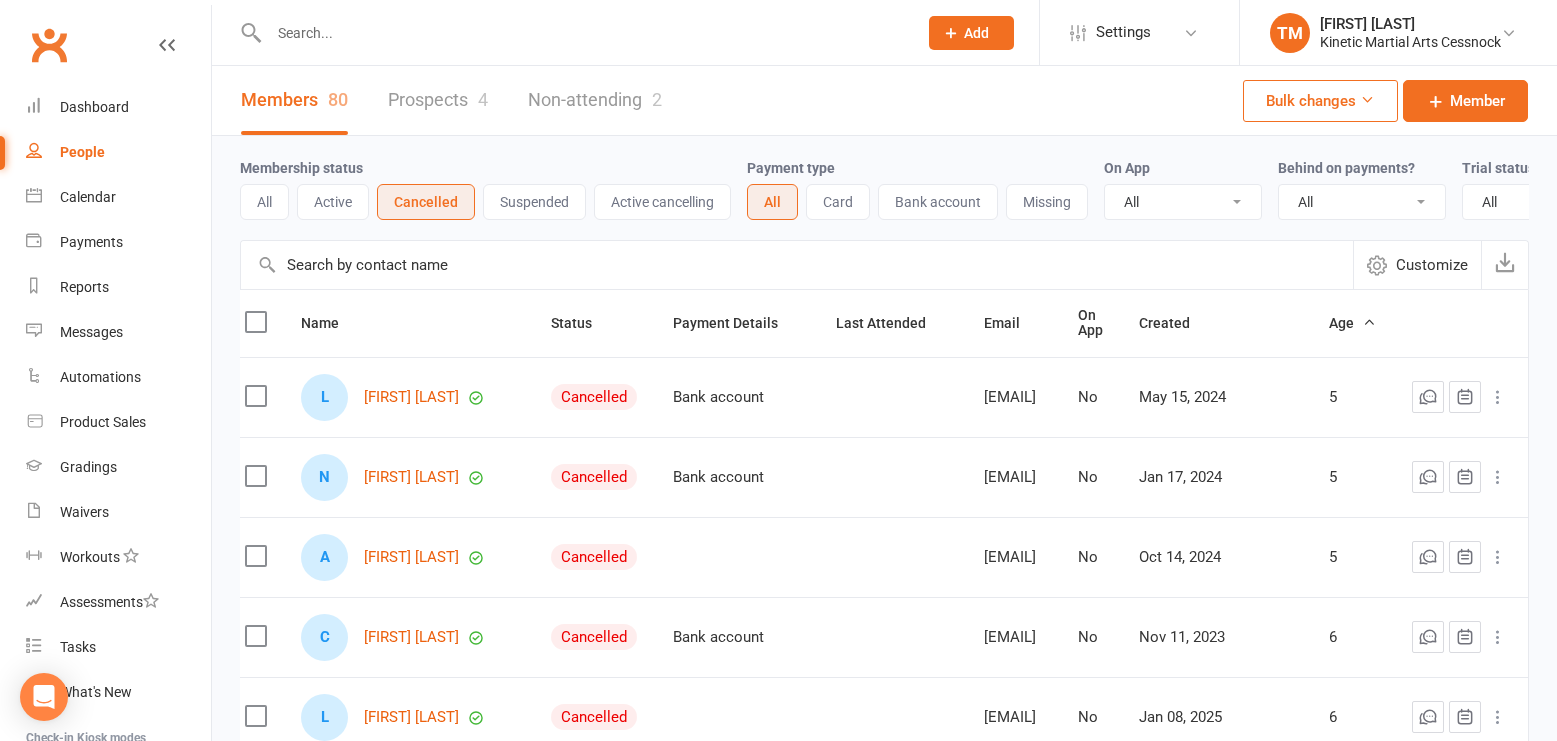 click on "Customize" at bounding box center [1432, 265] 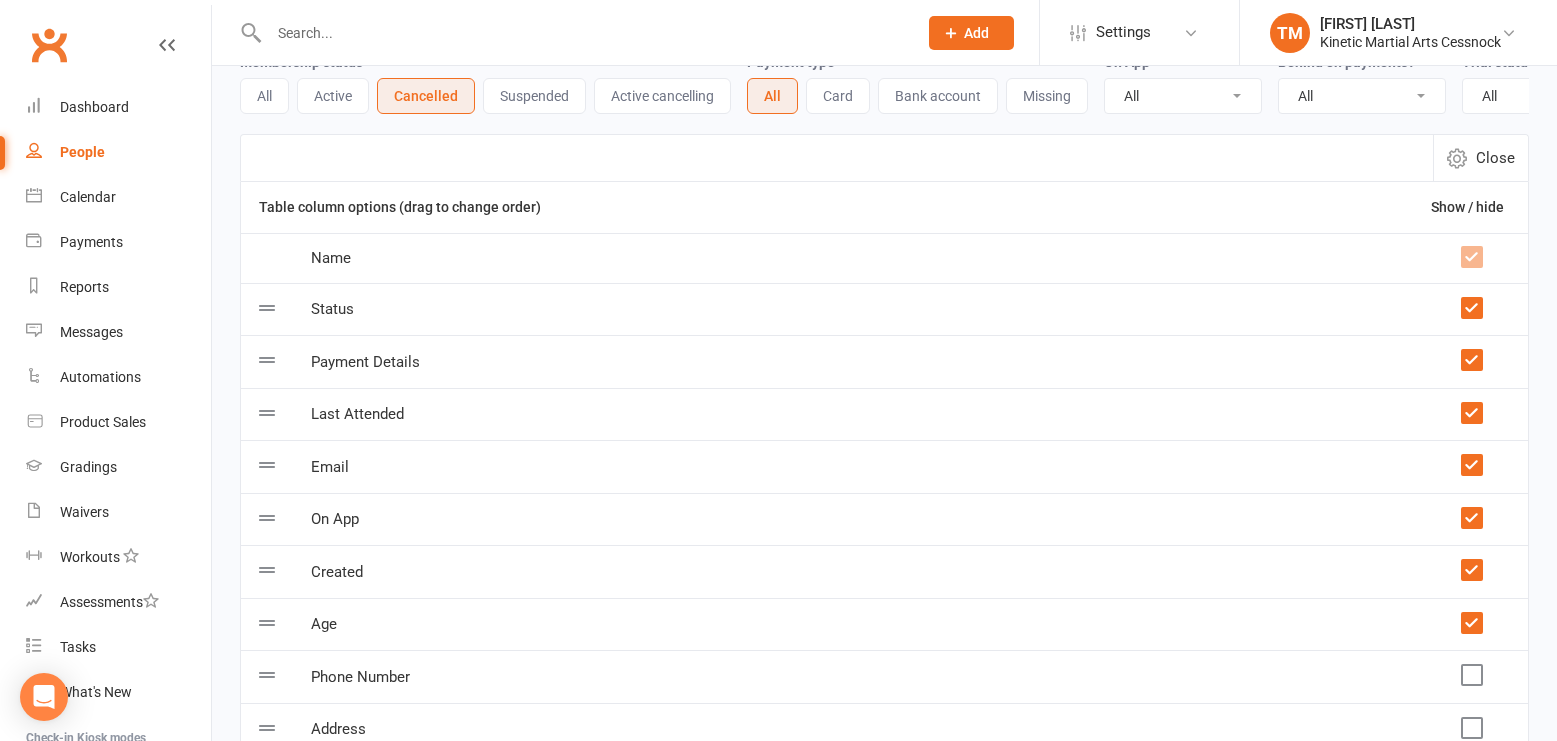 scroll, scrollTop: 113, scrollLeft: 0, axis: vertical 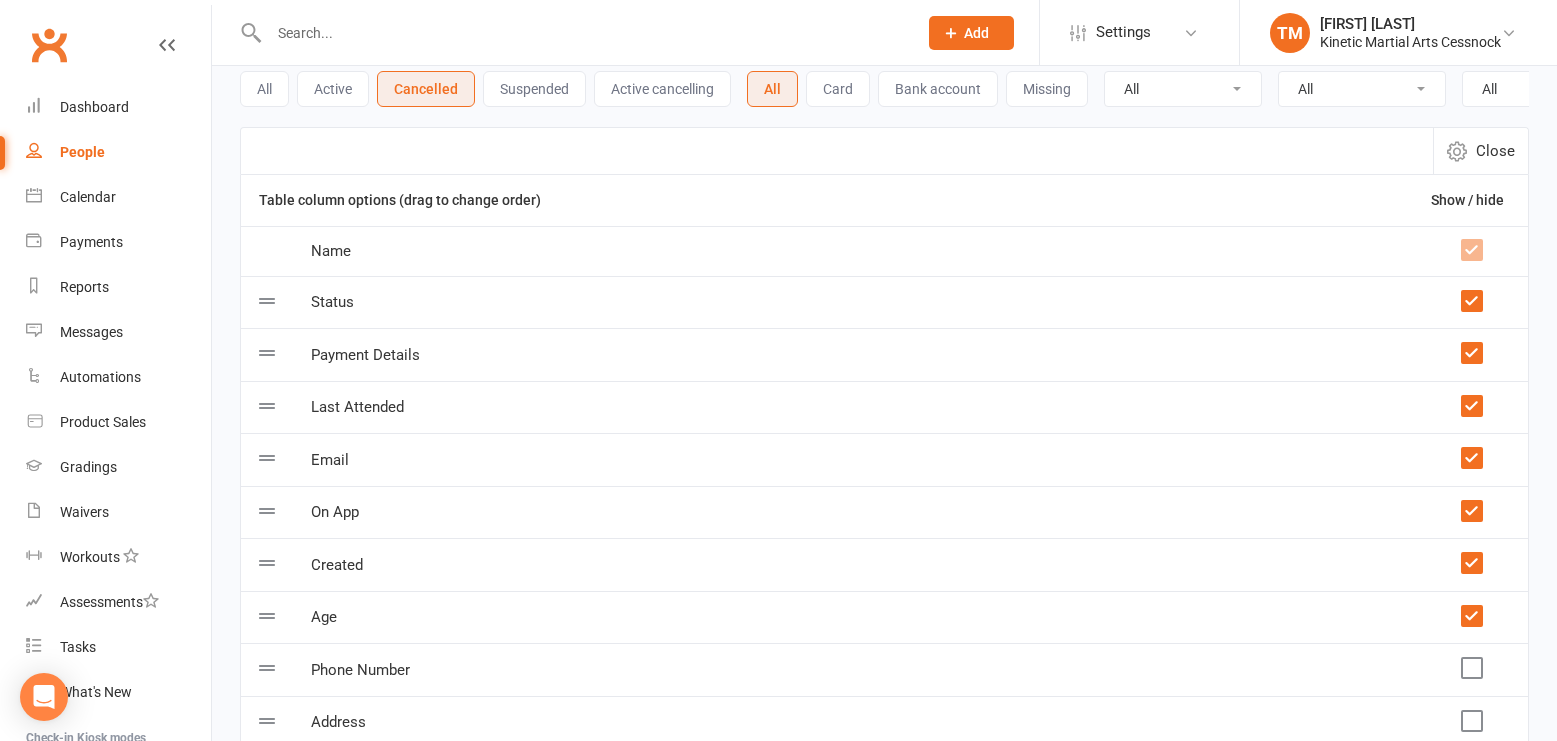 click 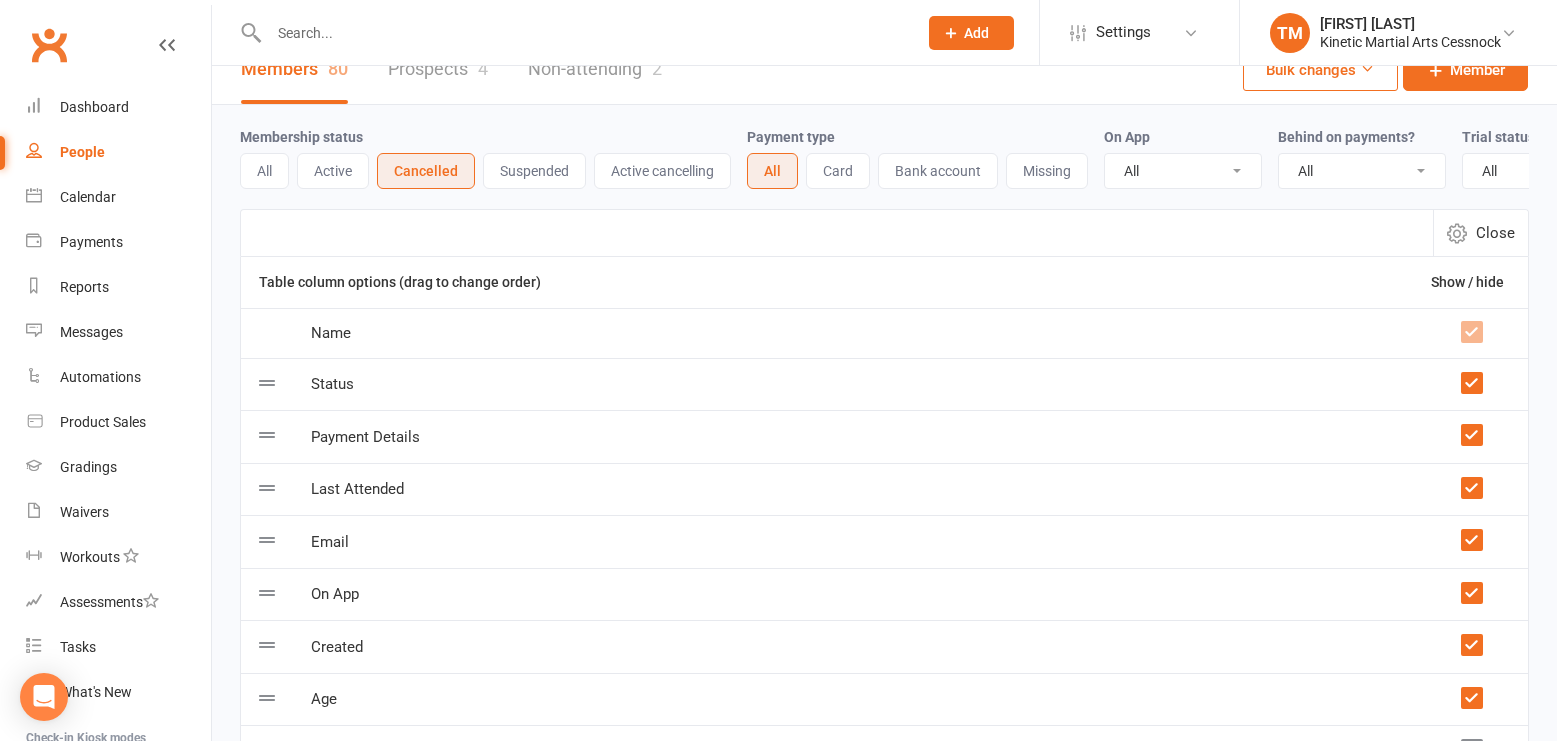 scroll, scrollTop: 0, scrollLeft: 0, axis: both 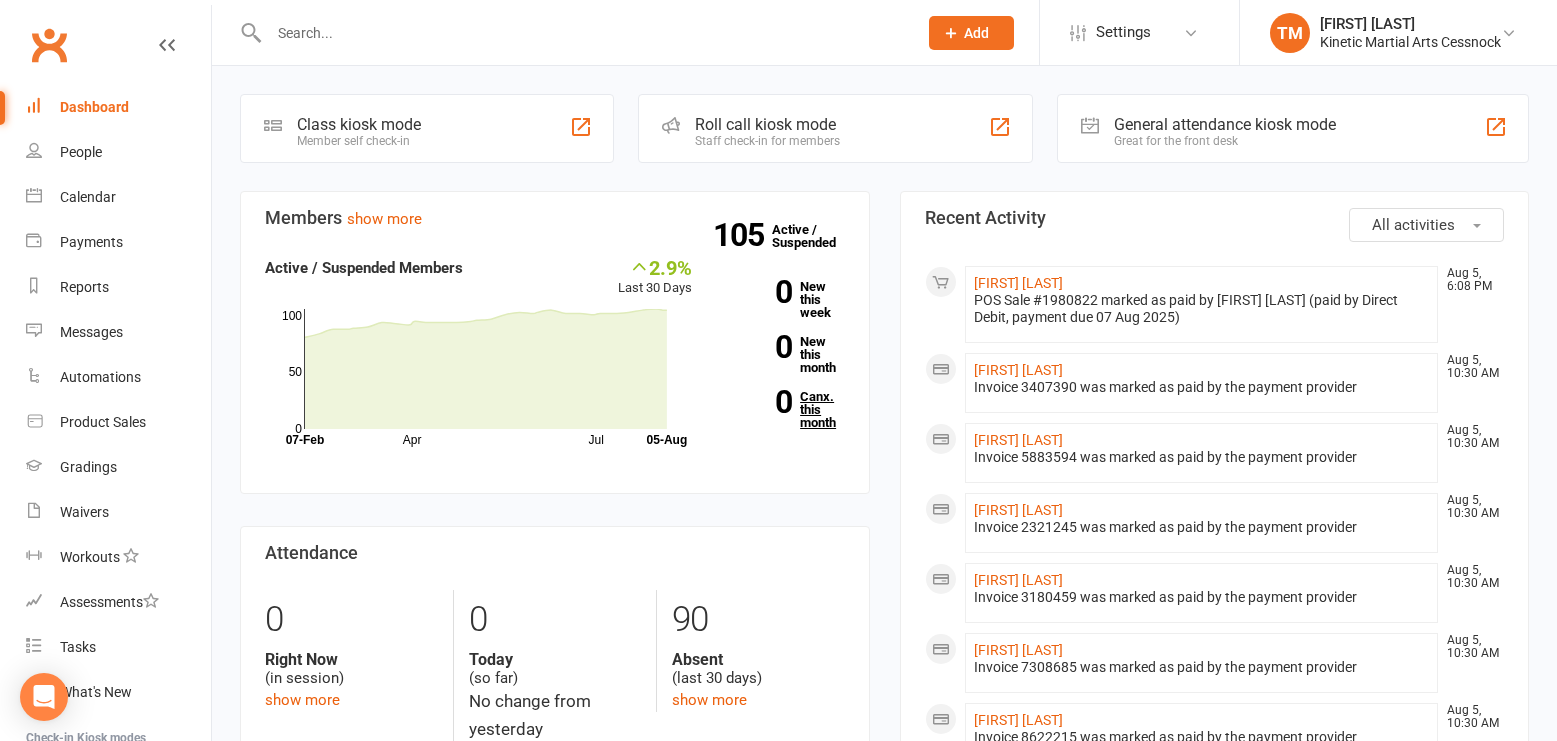 click on "0 Canx. this month" at bounding box center [783, 409] 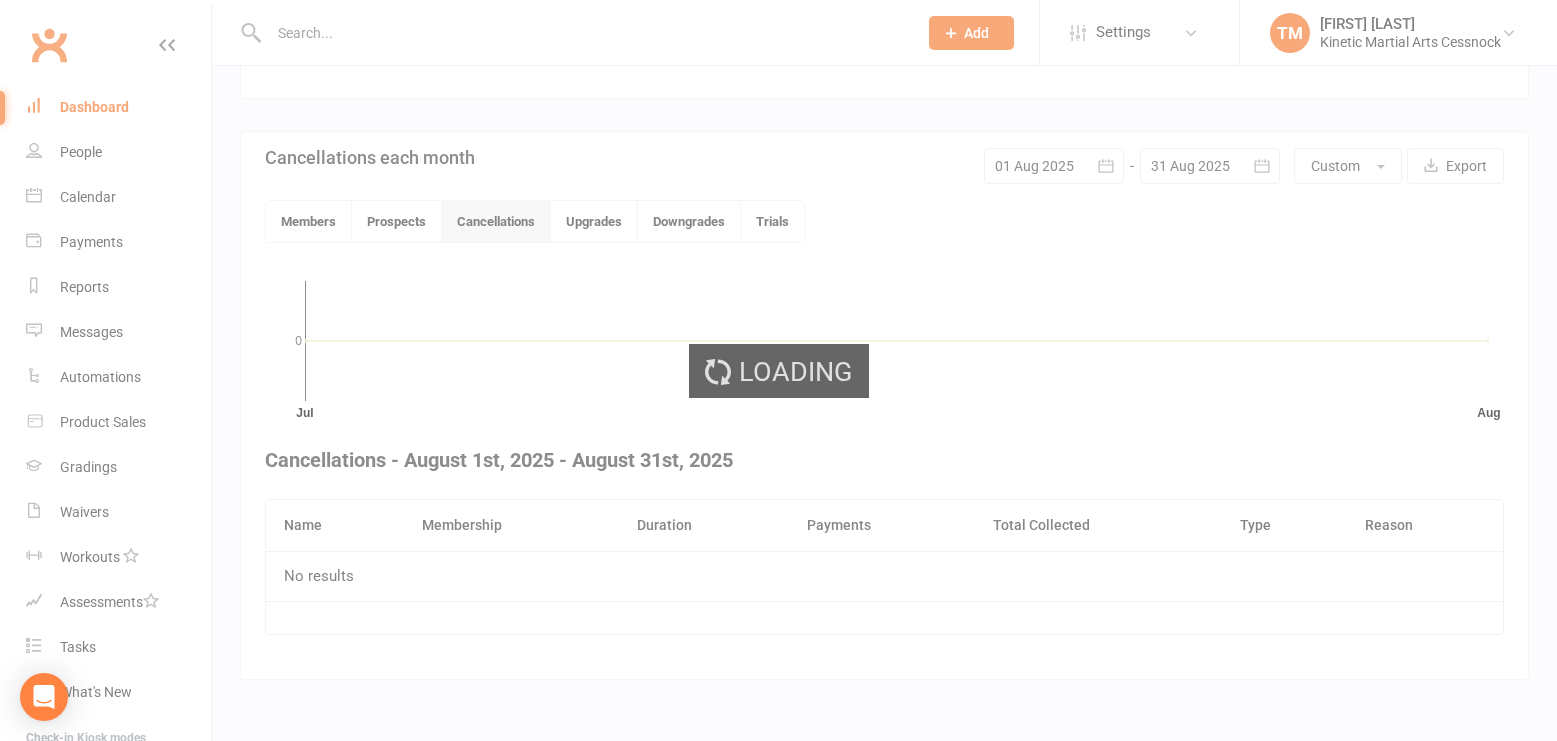 scroll, scrollTop: 415, scrollLeft: 0, axis: vertical 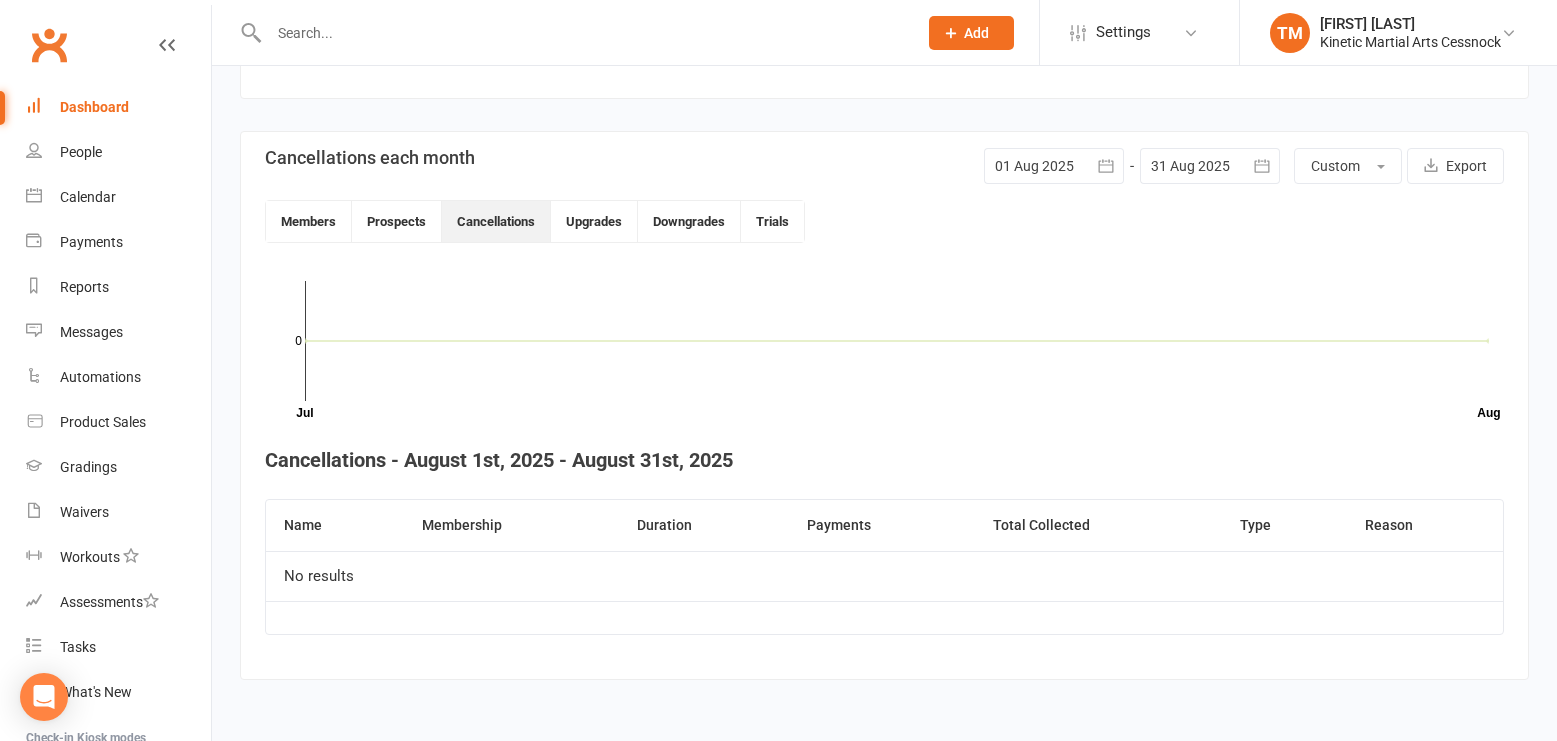 click 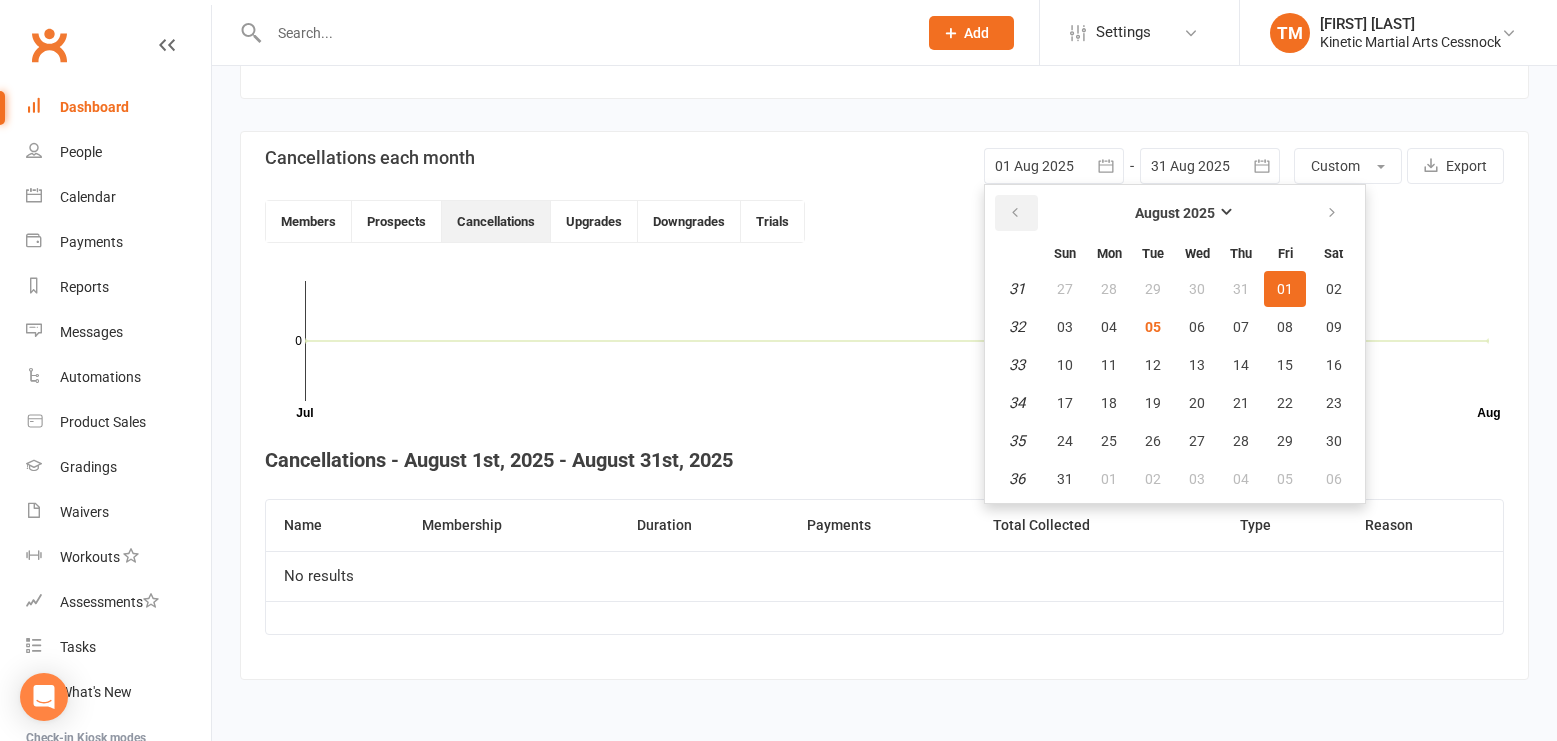 click at bounding box center [1015, 213] 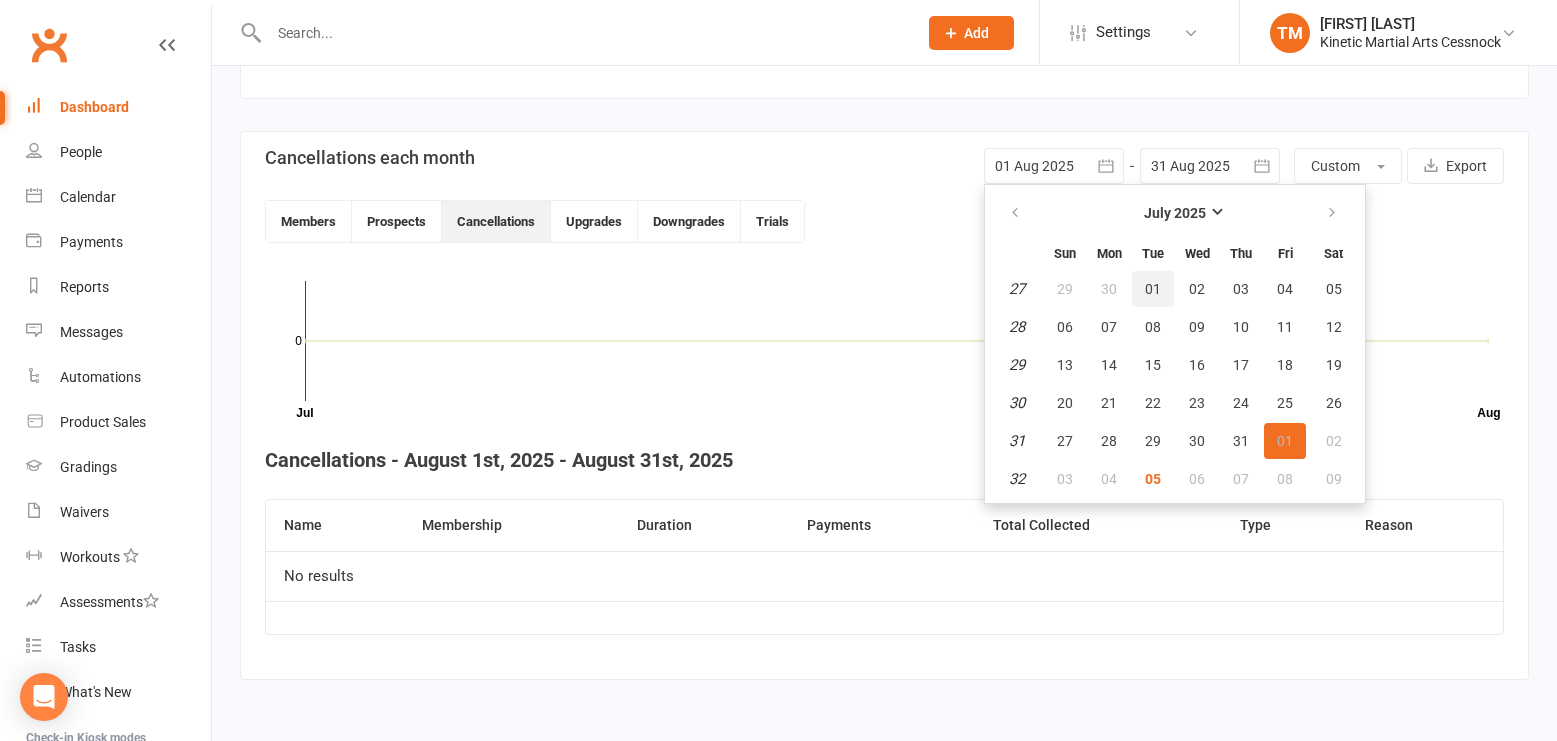 click on "01" at bounding box center [1153, 289] 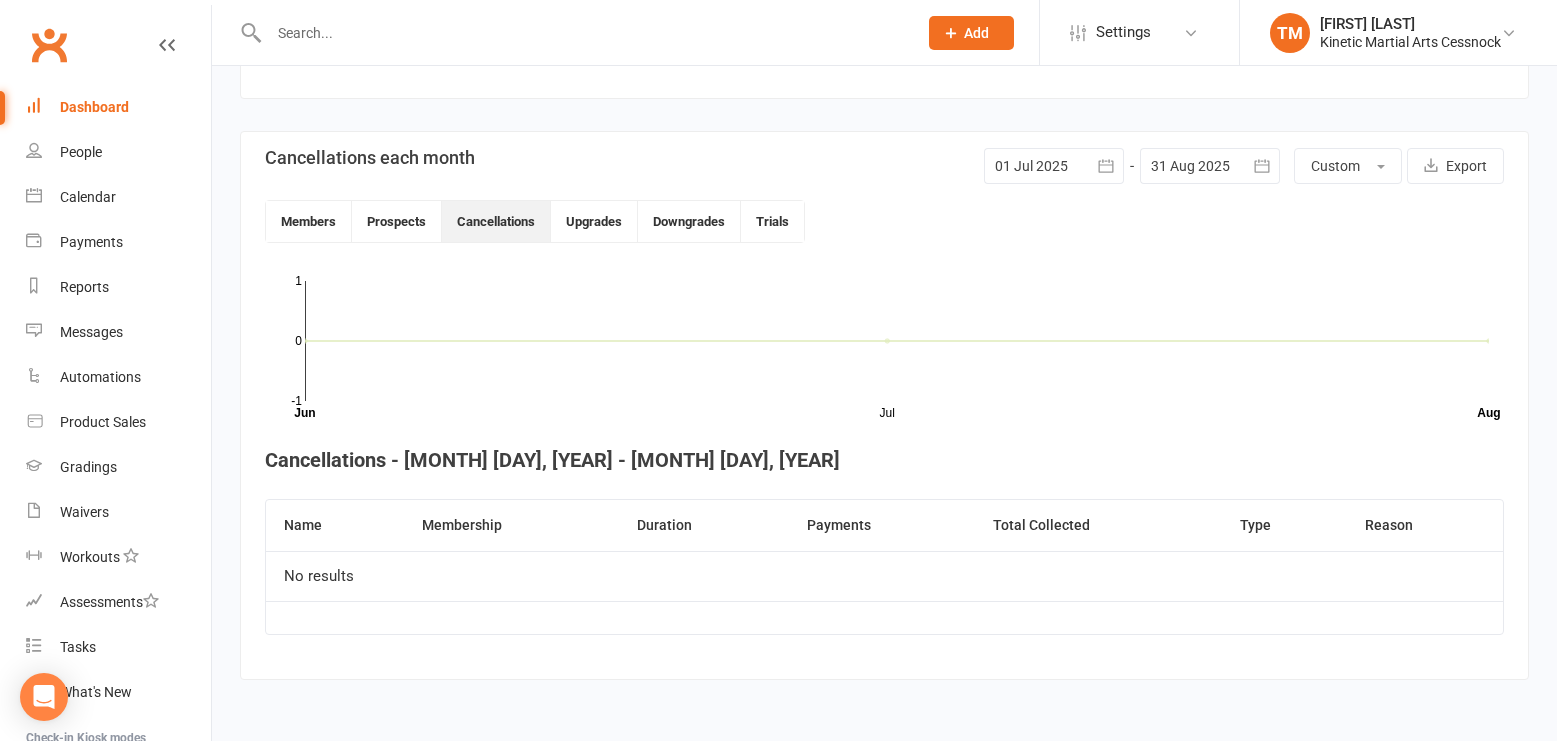click 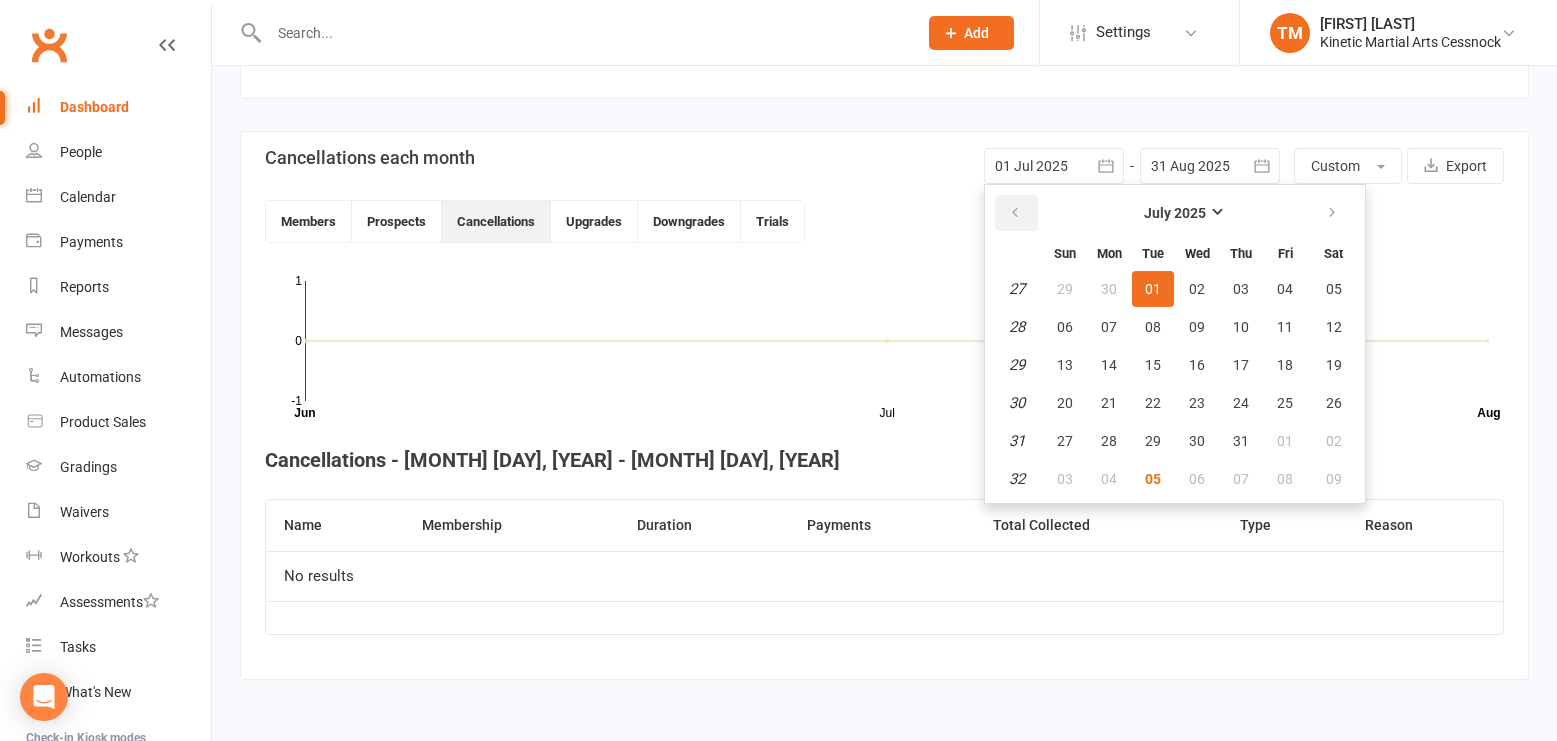 click at bounding box center [1015, 213] 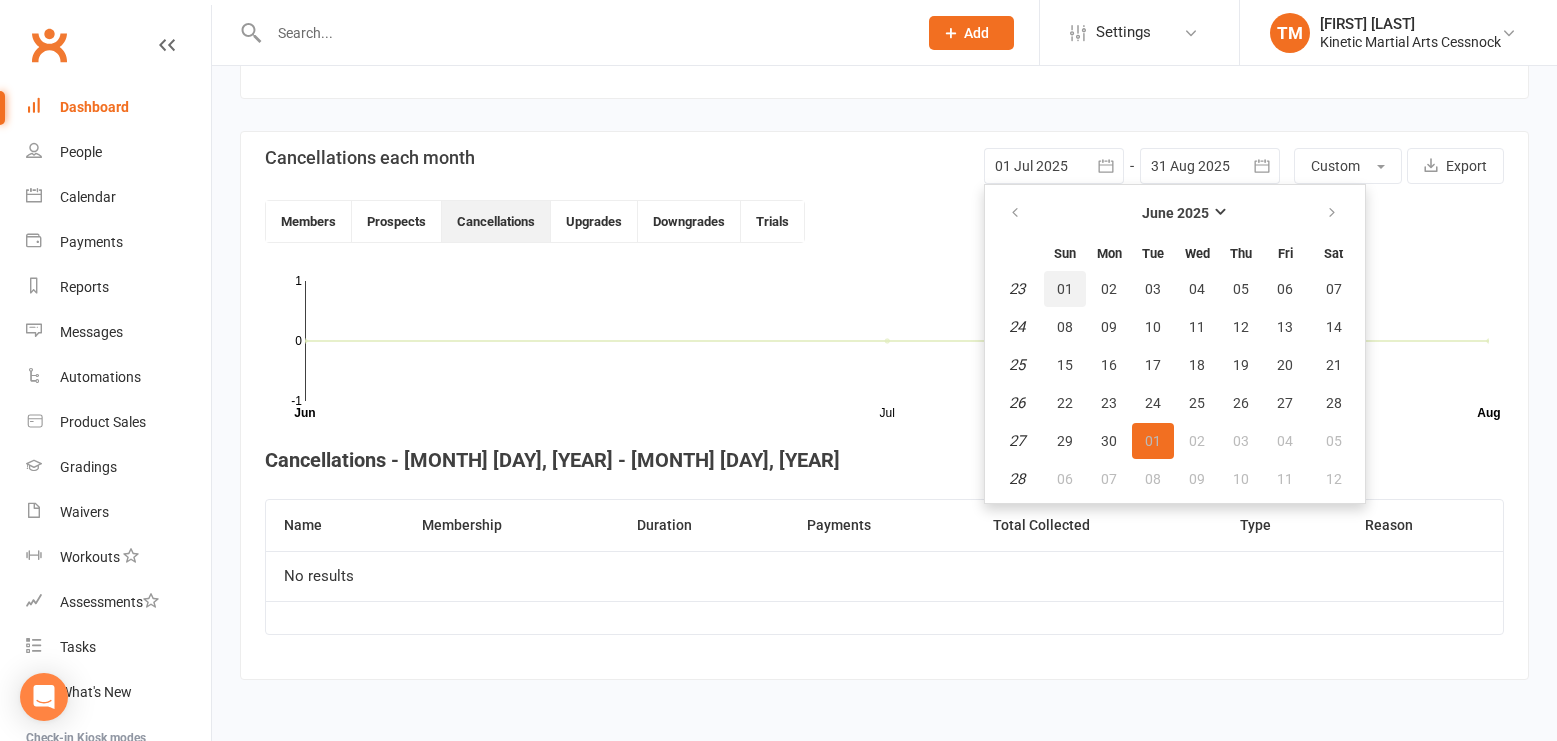 click on "01" at bounding box center [1065, 289] 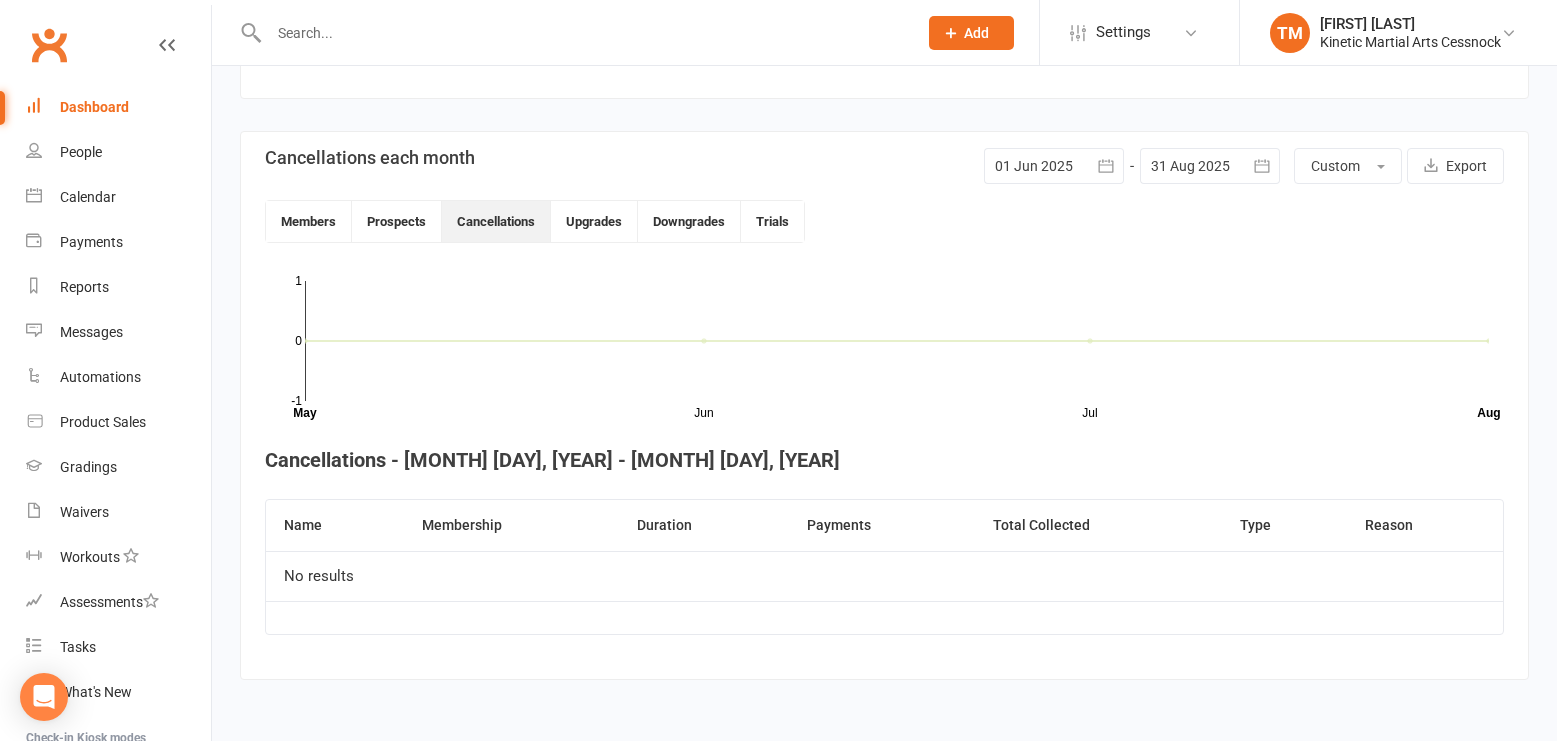 click 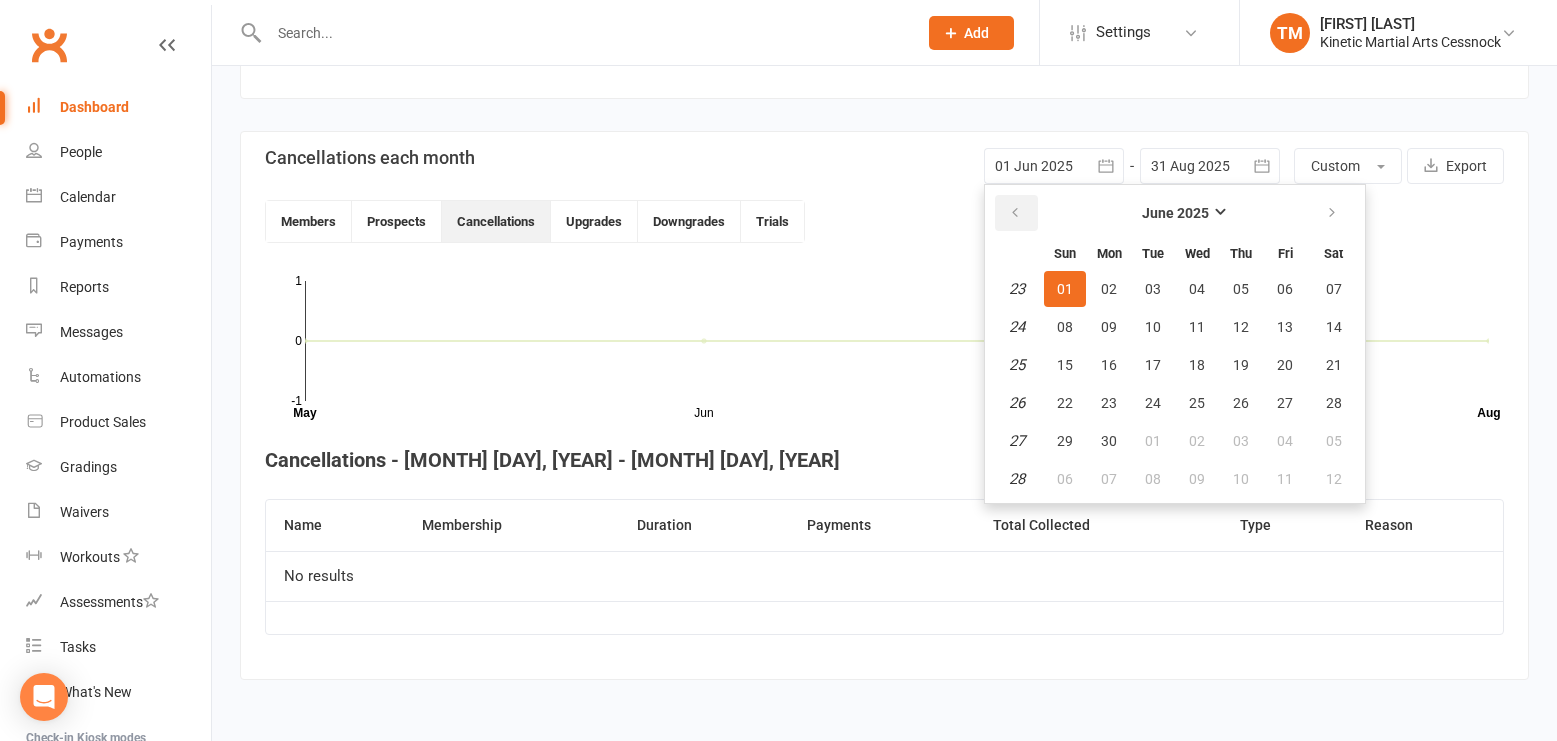 click at bounding box center (1015, 213) 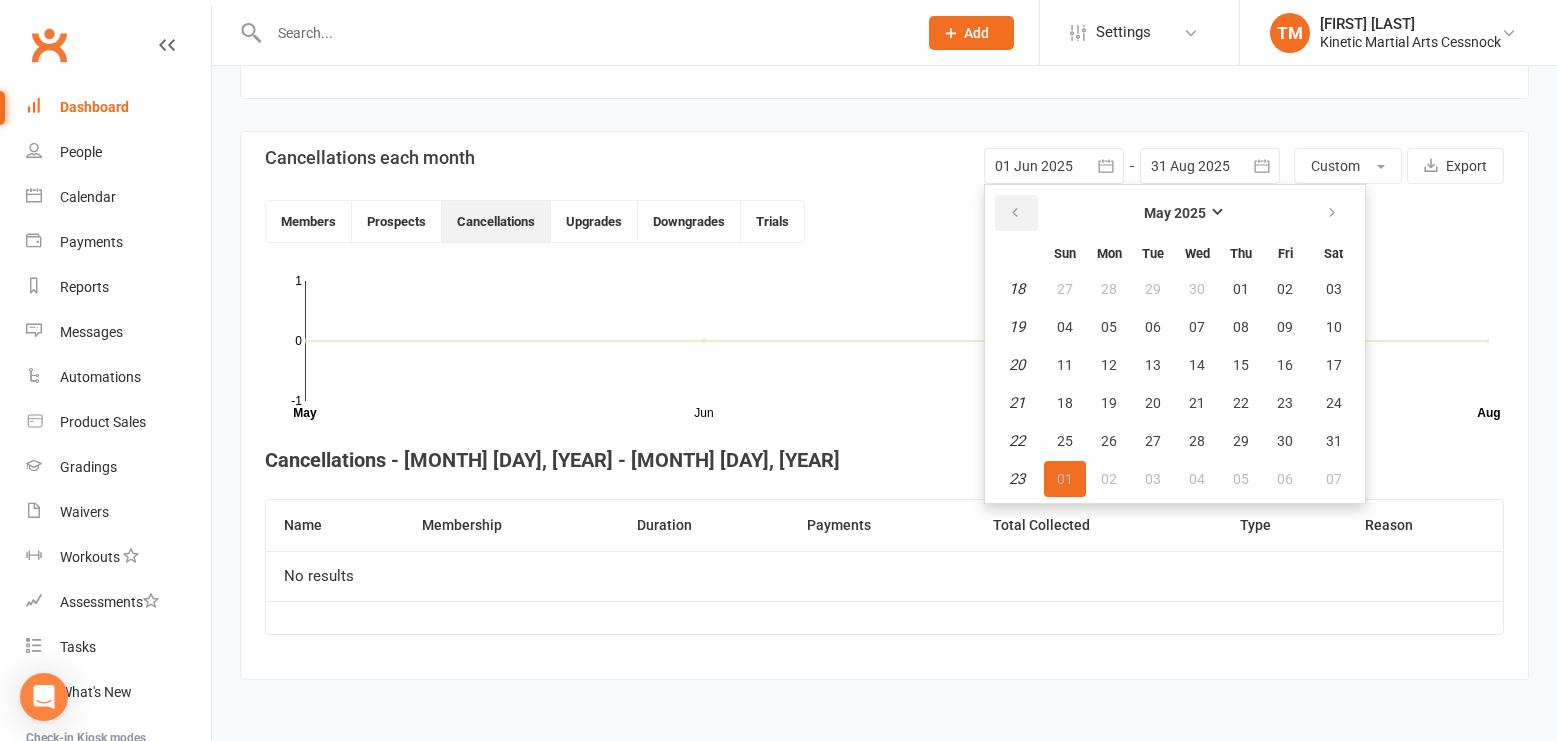 click at bounding box center (1015, 213) 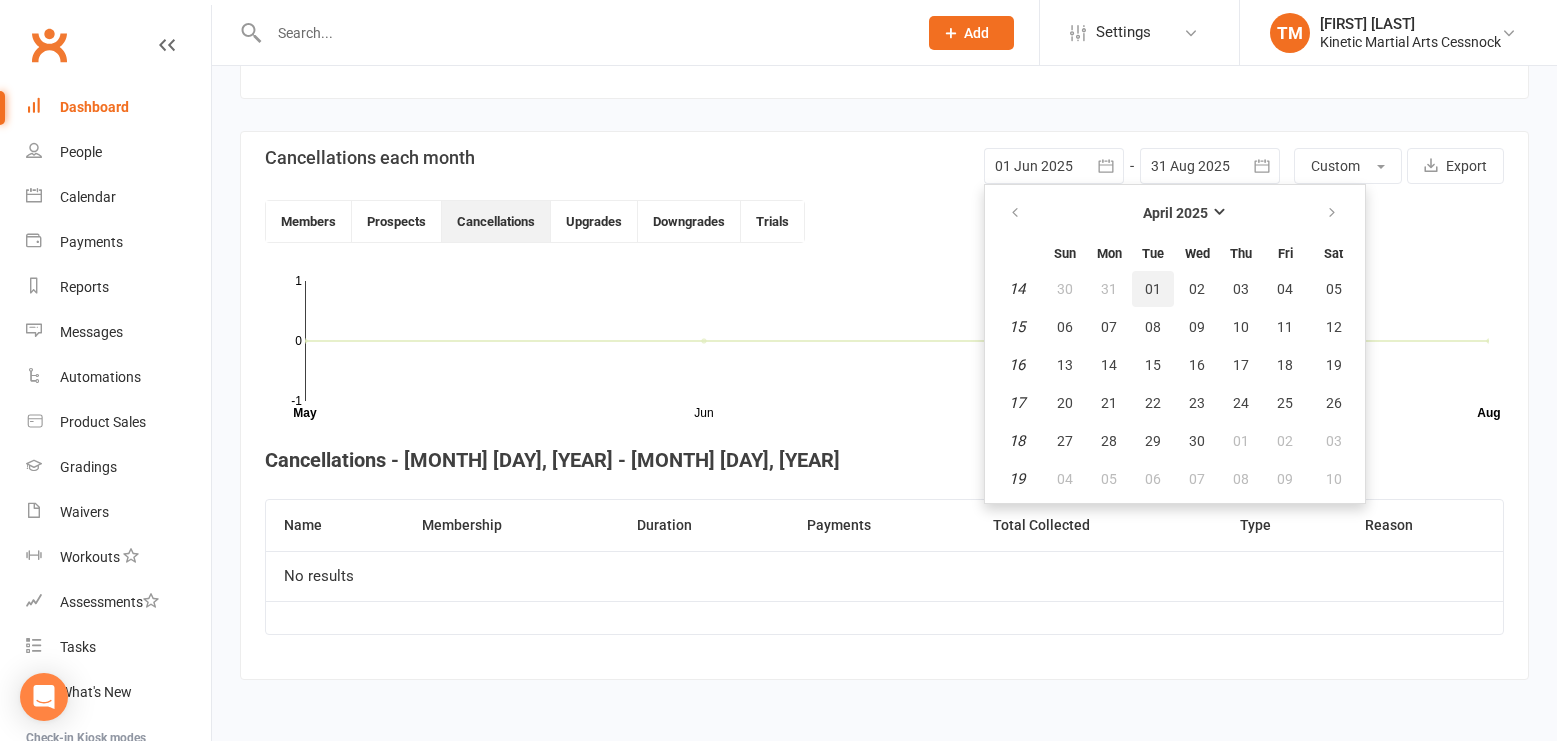 click on "01" at bounding box center (1153, 289) 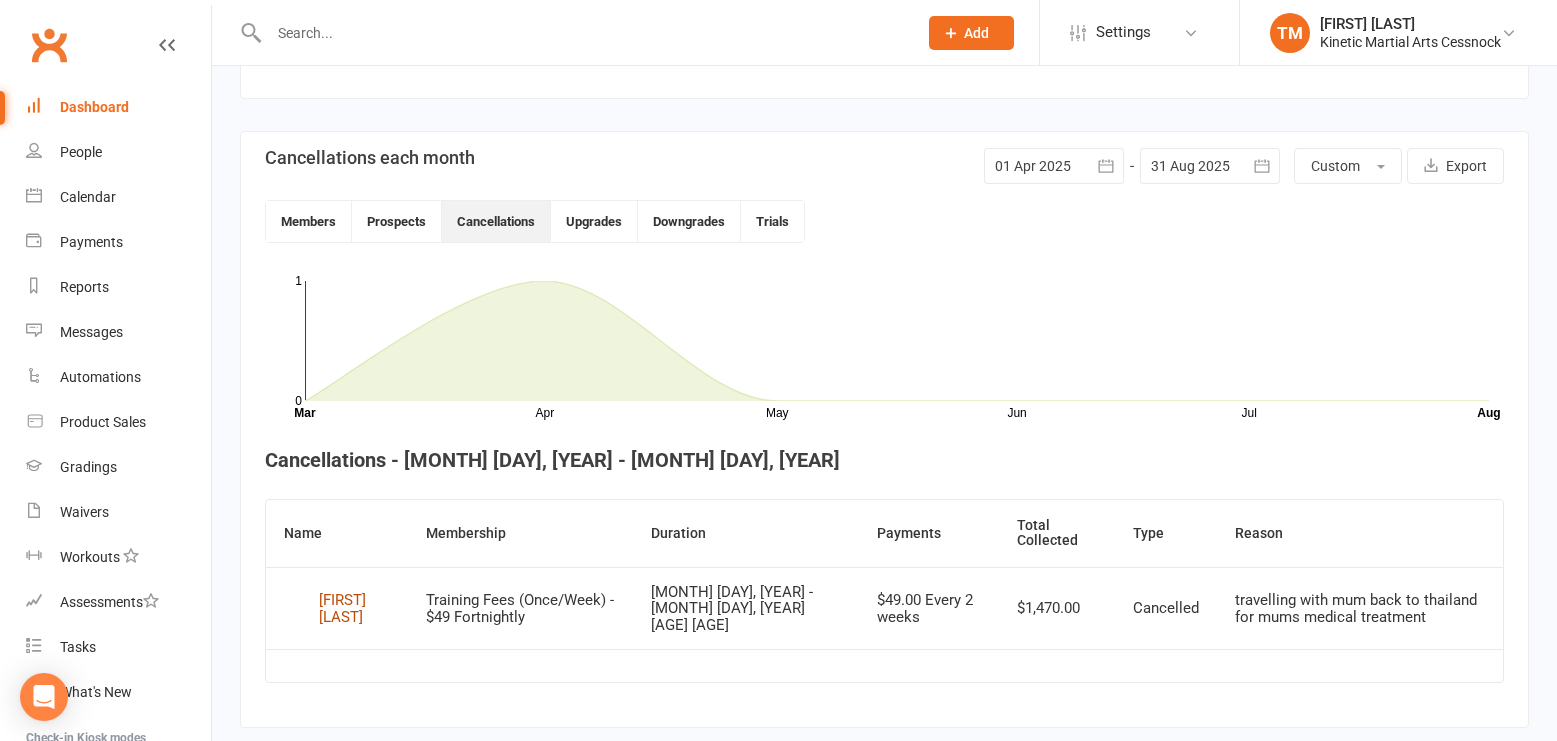 click on "[FIRST] [LAST]" at bounding box center [354, 608] 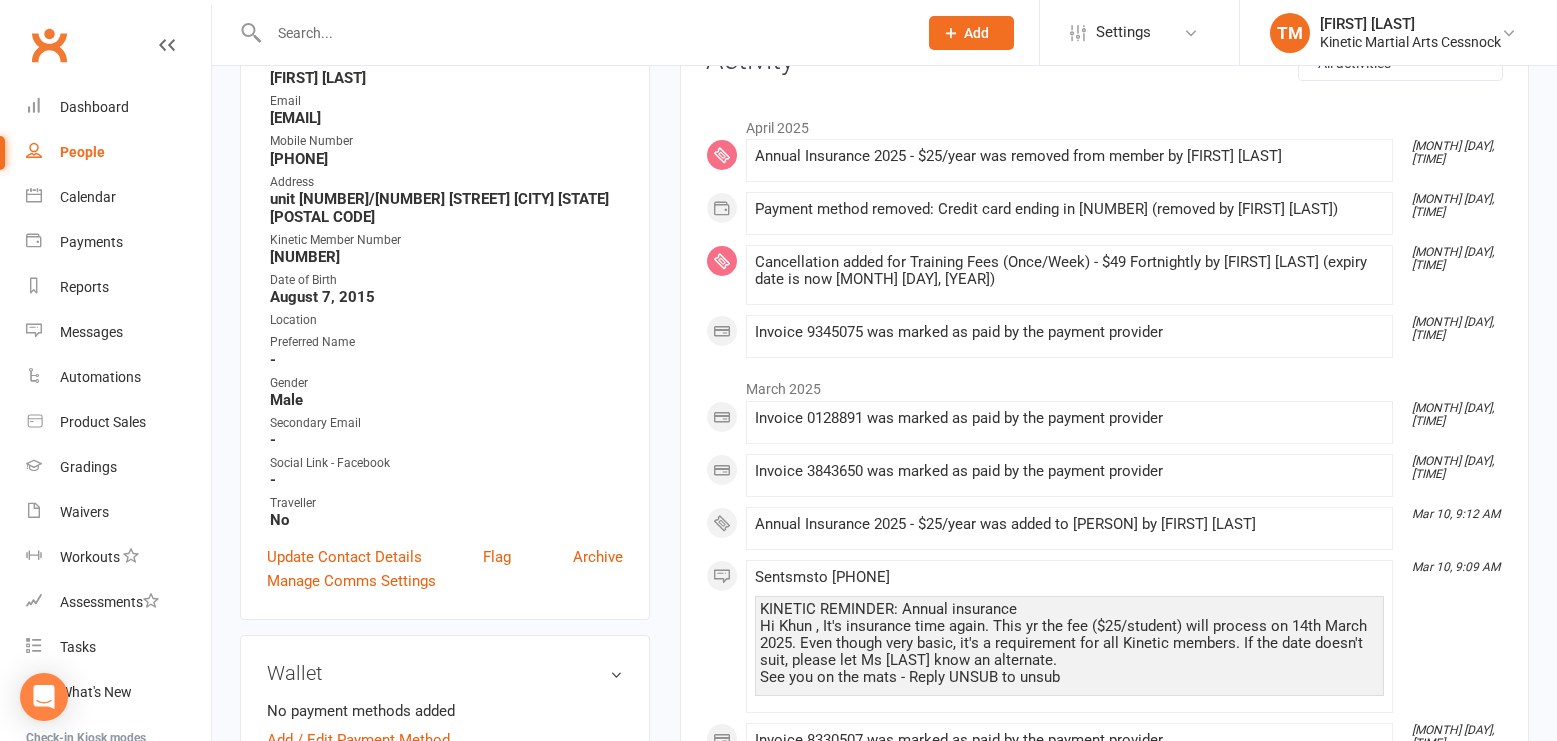 scroll, scrollTop: 0, scrollLeft: 0, axis: both 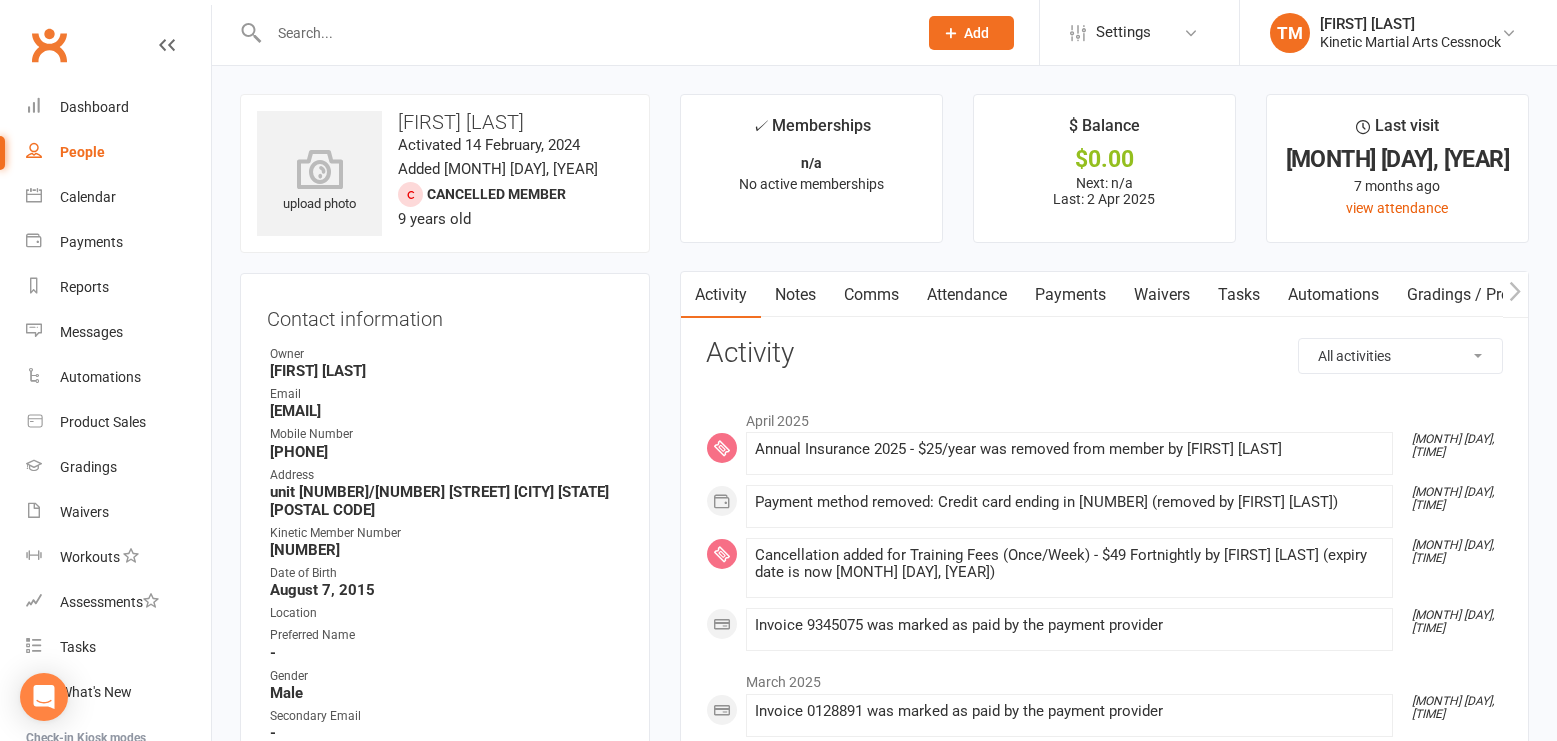 click on "Payments" at bounding box center (1070, 295) 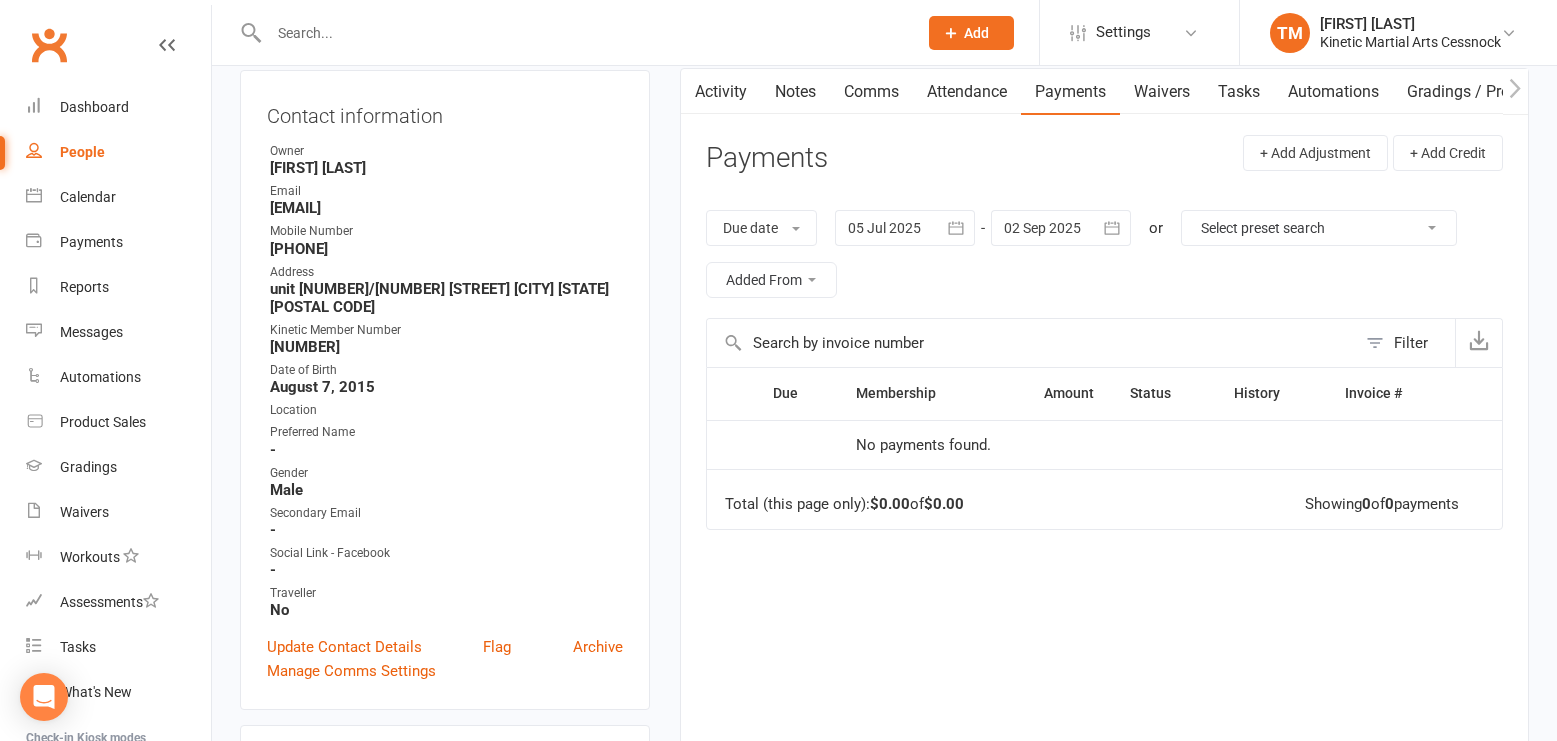 scroll, scrollTop: 192, scrollLeft: 0, axis: vertical 